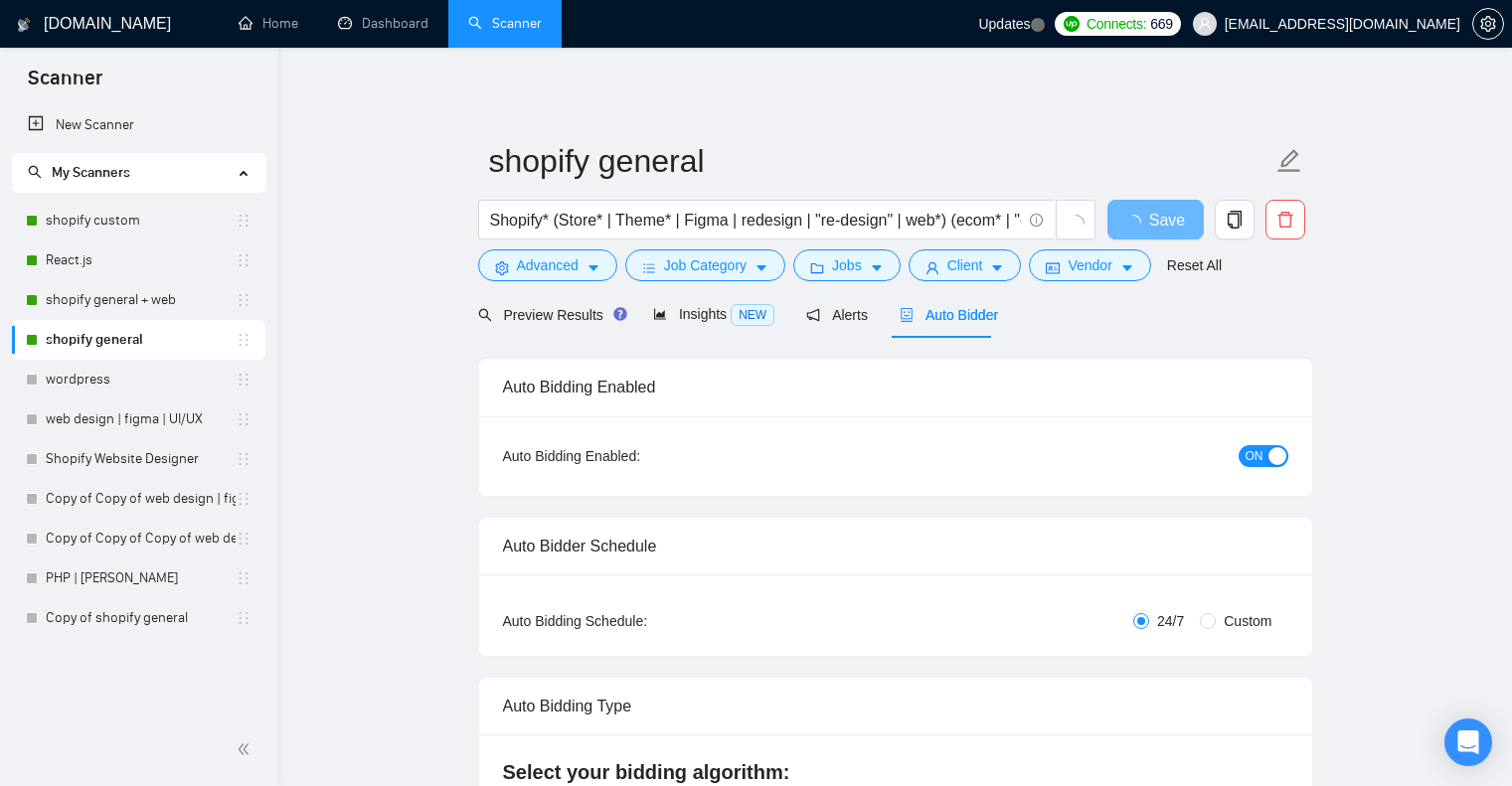 scroll, scrollTop: 0, scrollLeft: 0, axis: both 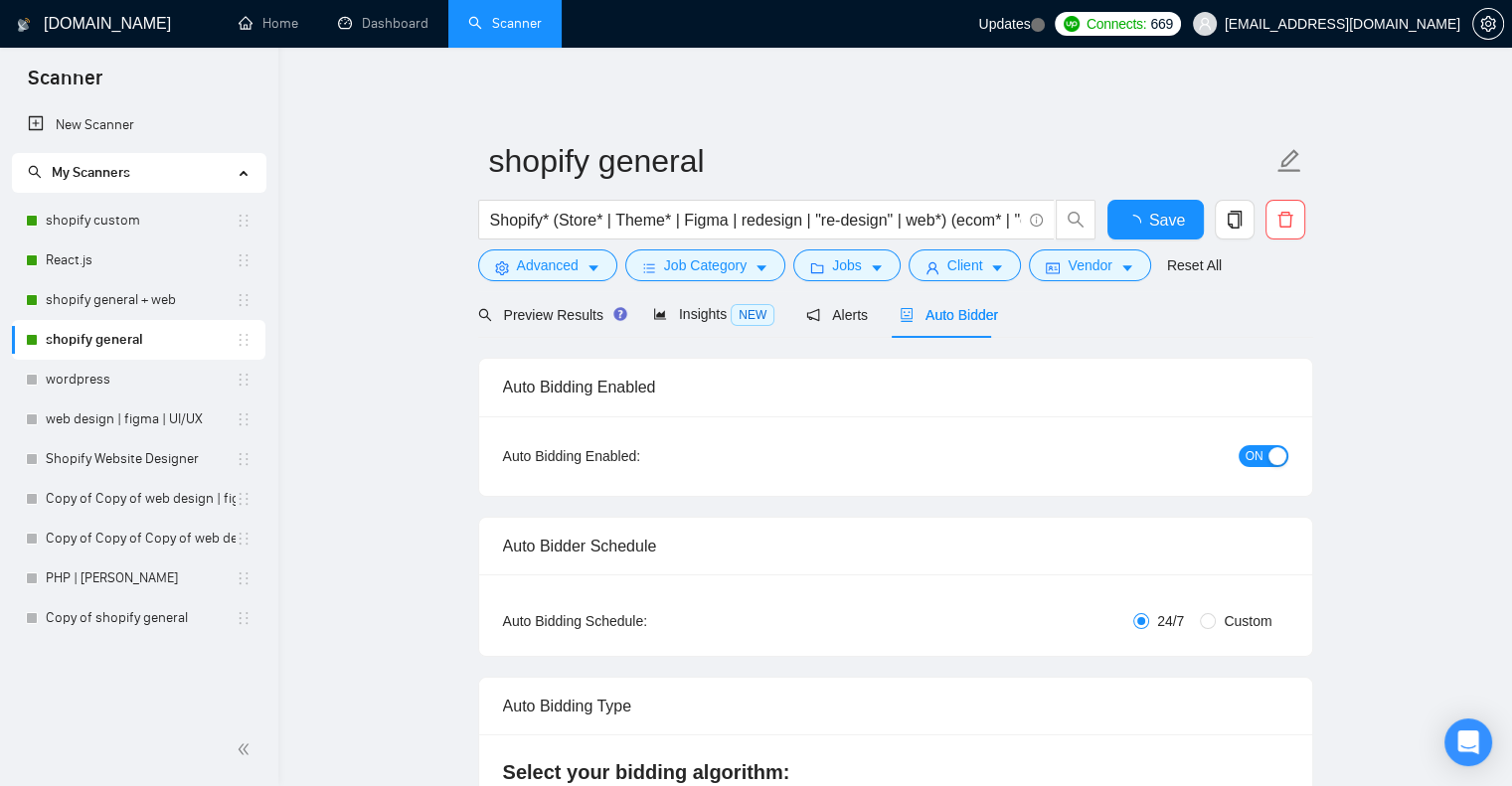 type 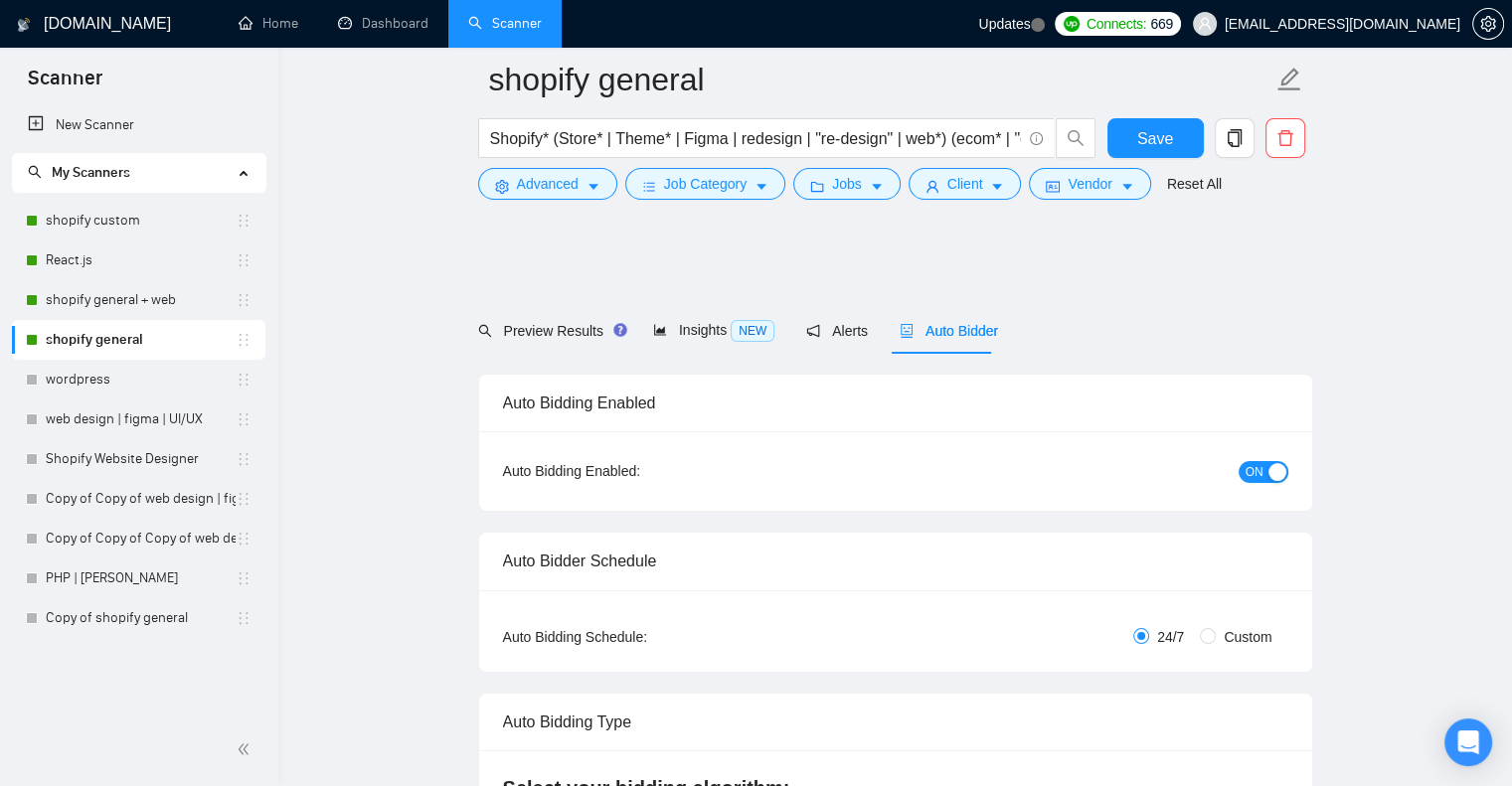 scroll, scrollTop: 310, scrollLeft: 0, axis: vertical 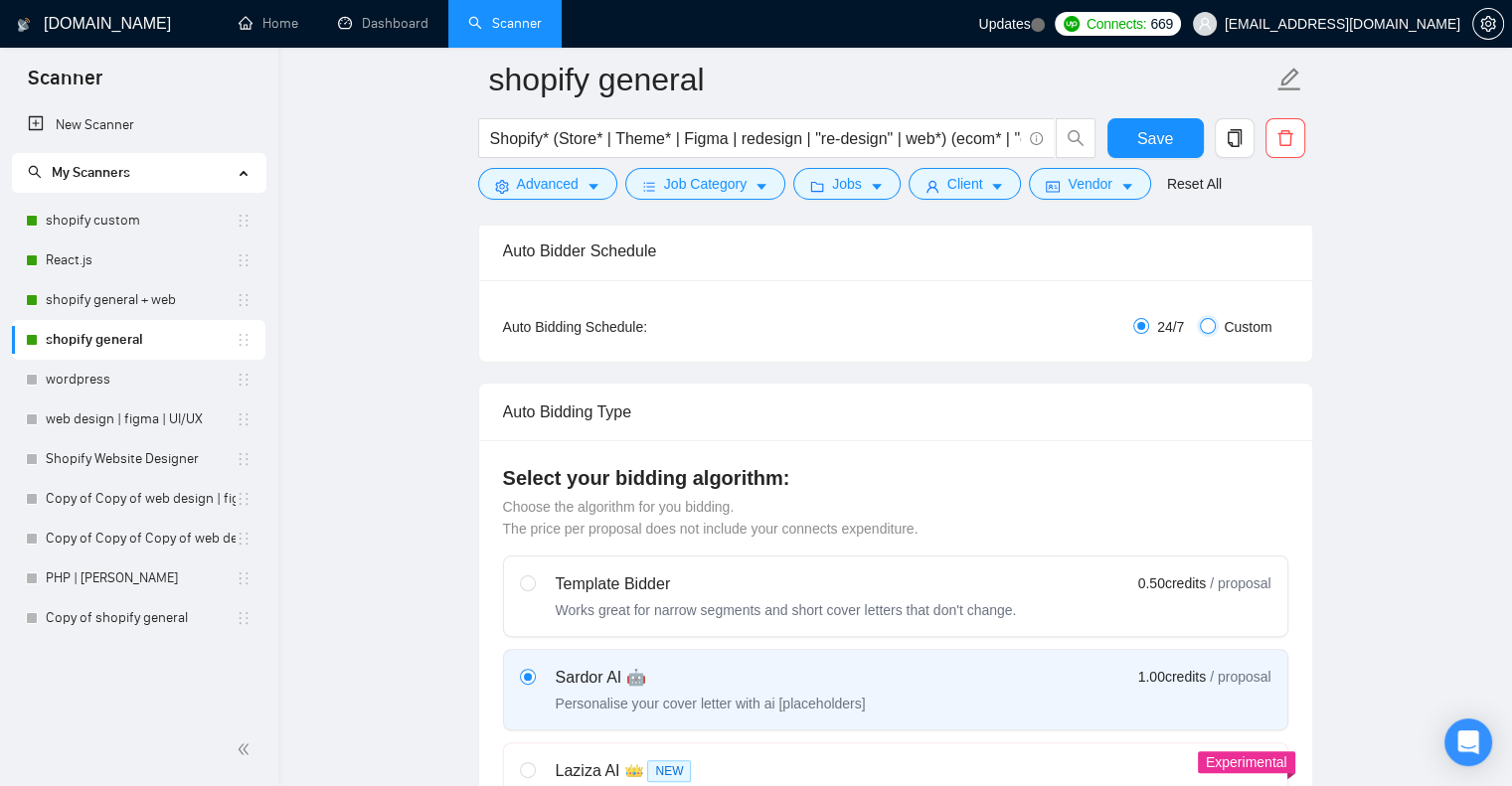 click on "Custom" at bounding box center (1208, 326) 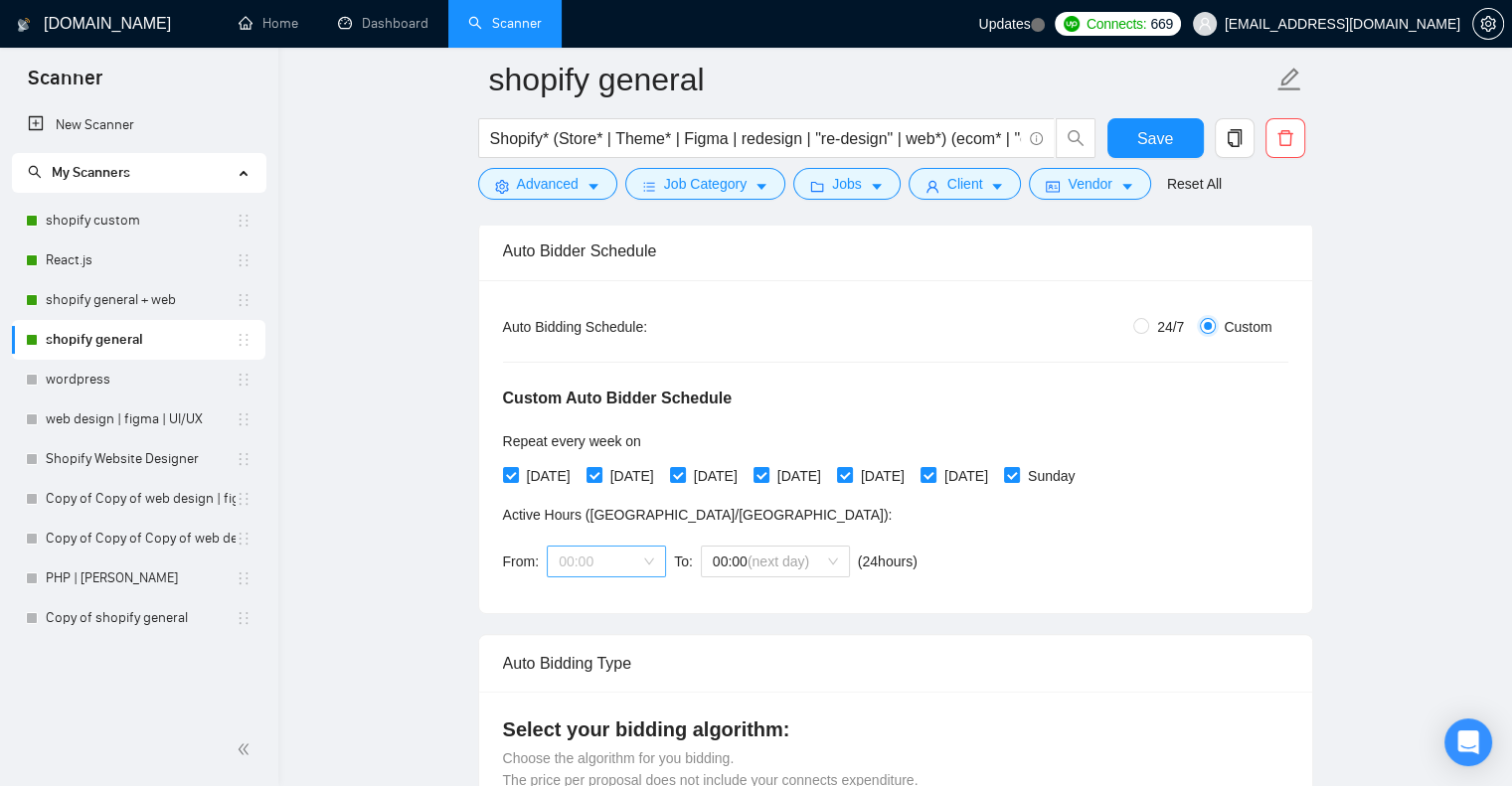 click on "00:00" at bounding box center (606, 561) 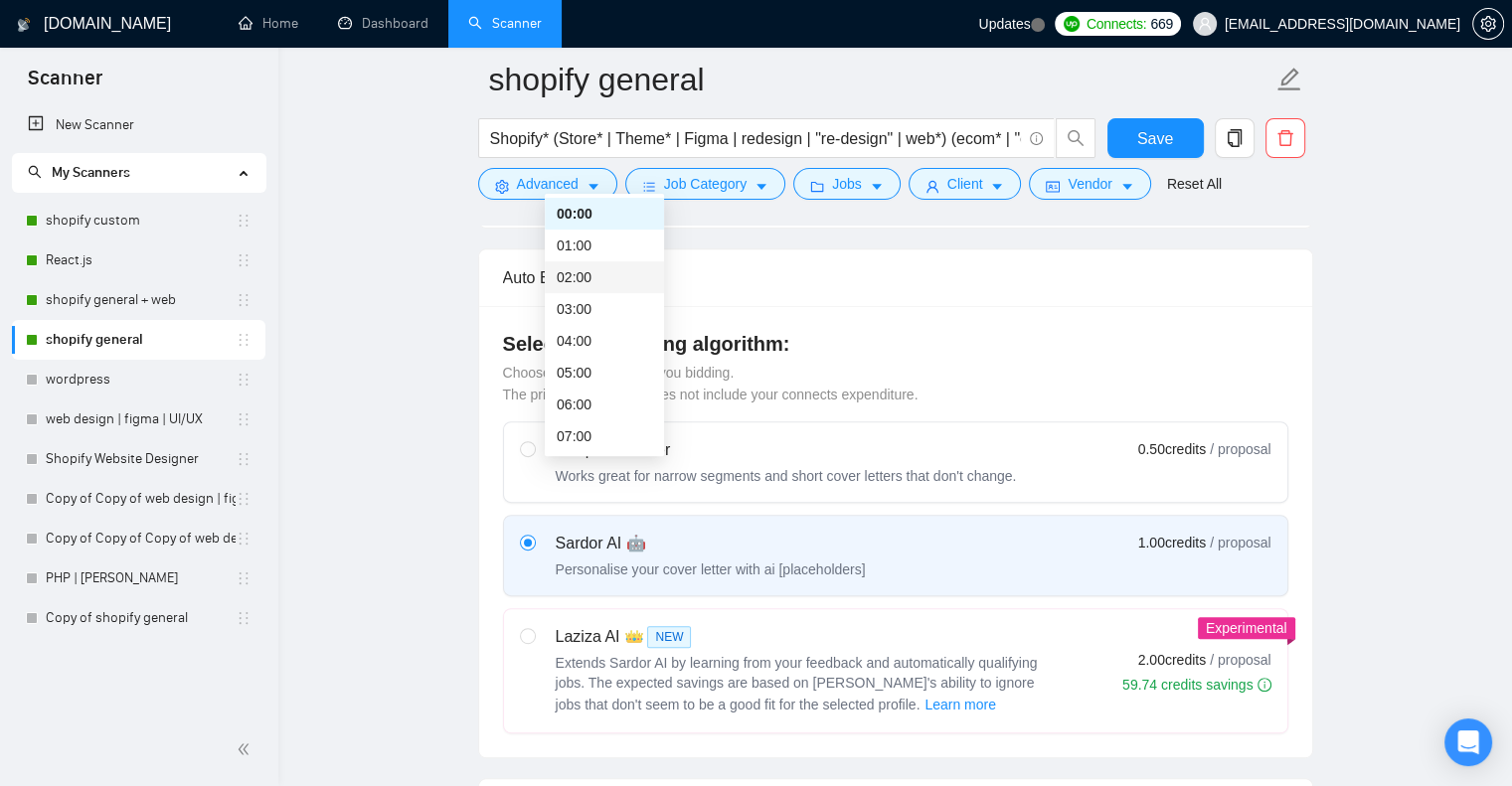 scroll, scrollTop: 697, scrollLeft: 0, axis: vertical 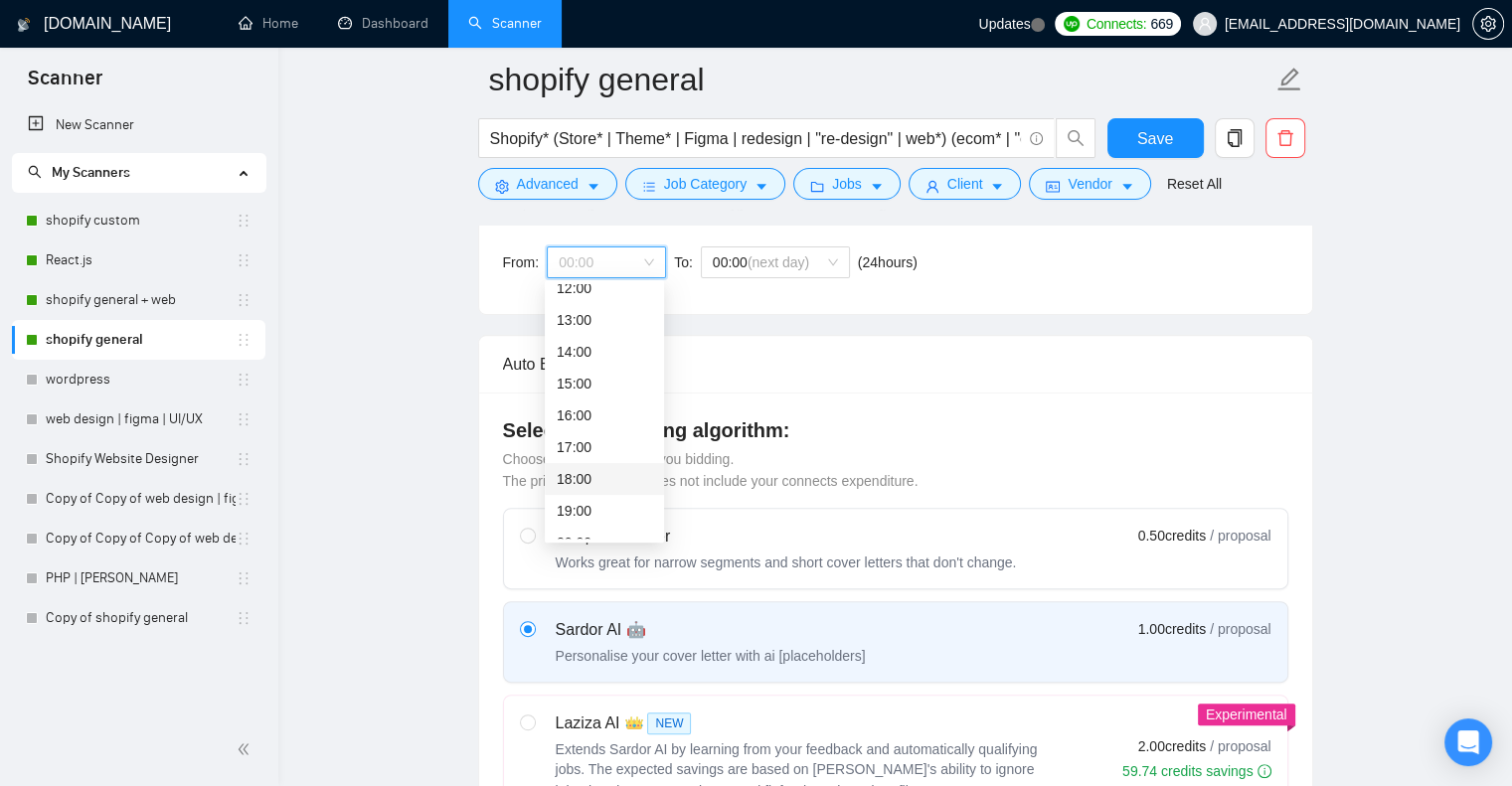 click on "18:00" at bounding box center [604, 479] 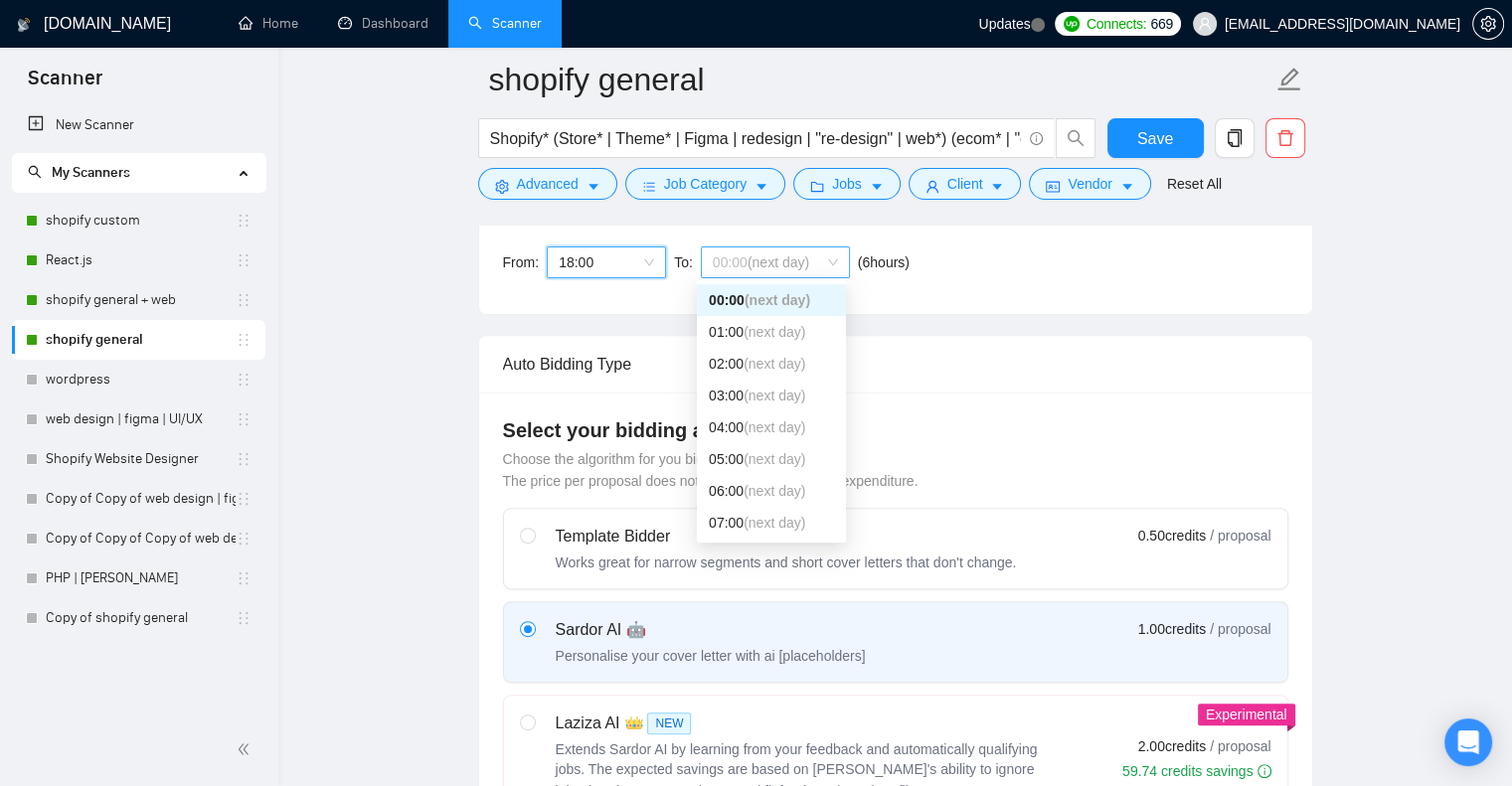 click on "00:00  (next day)" at bounding box center [775, 262] 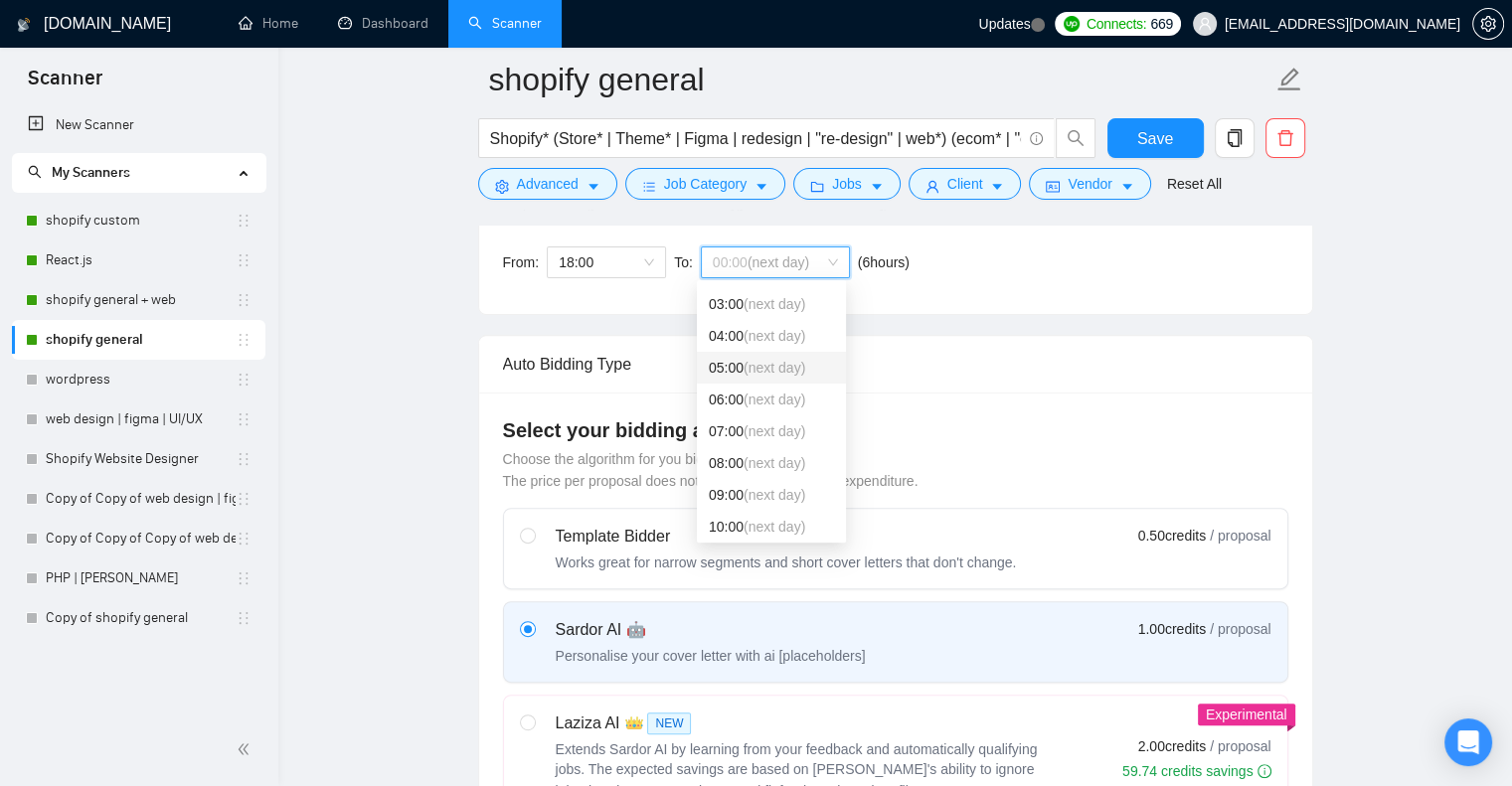 scroll, scrollTop: 92, scrollLeft: 0, axis: vertical 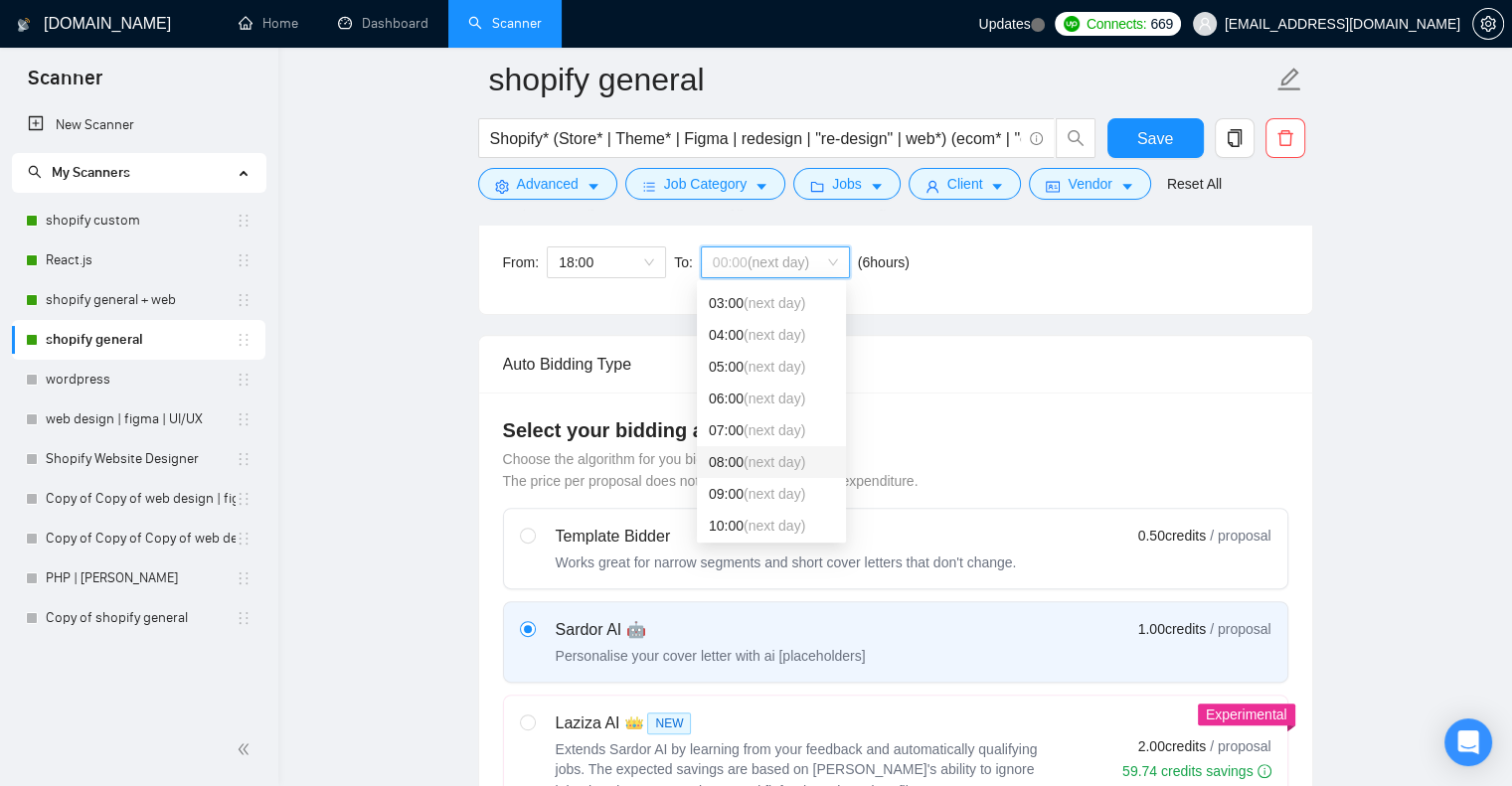 click on "08:00  (next day)" at bounding box center (771, 462) 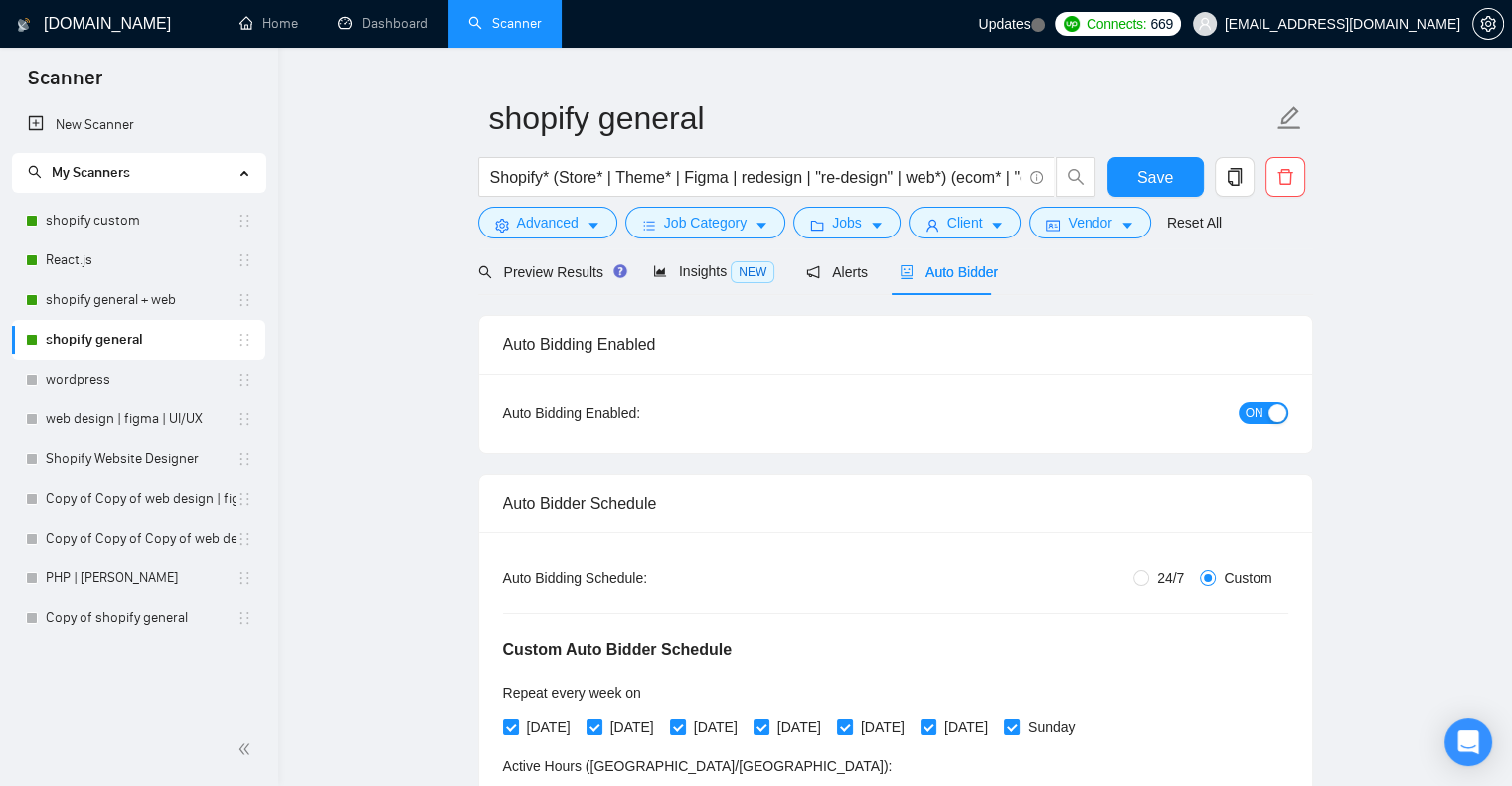 scroll, scrollTop: 0, scrollLeft: 0, axis: both 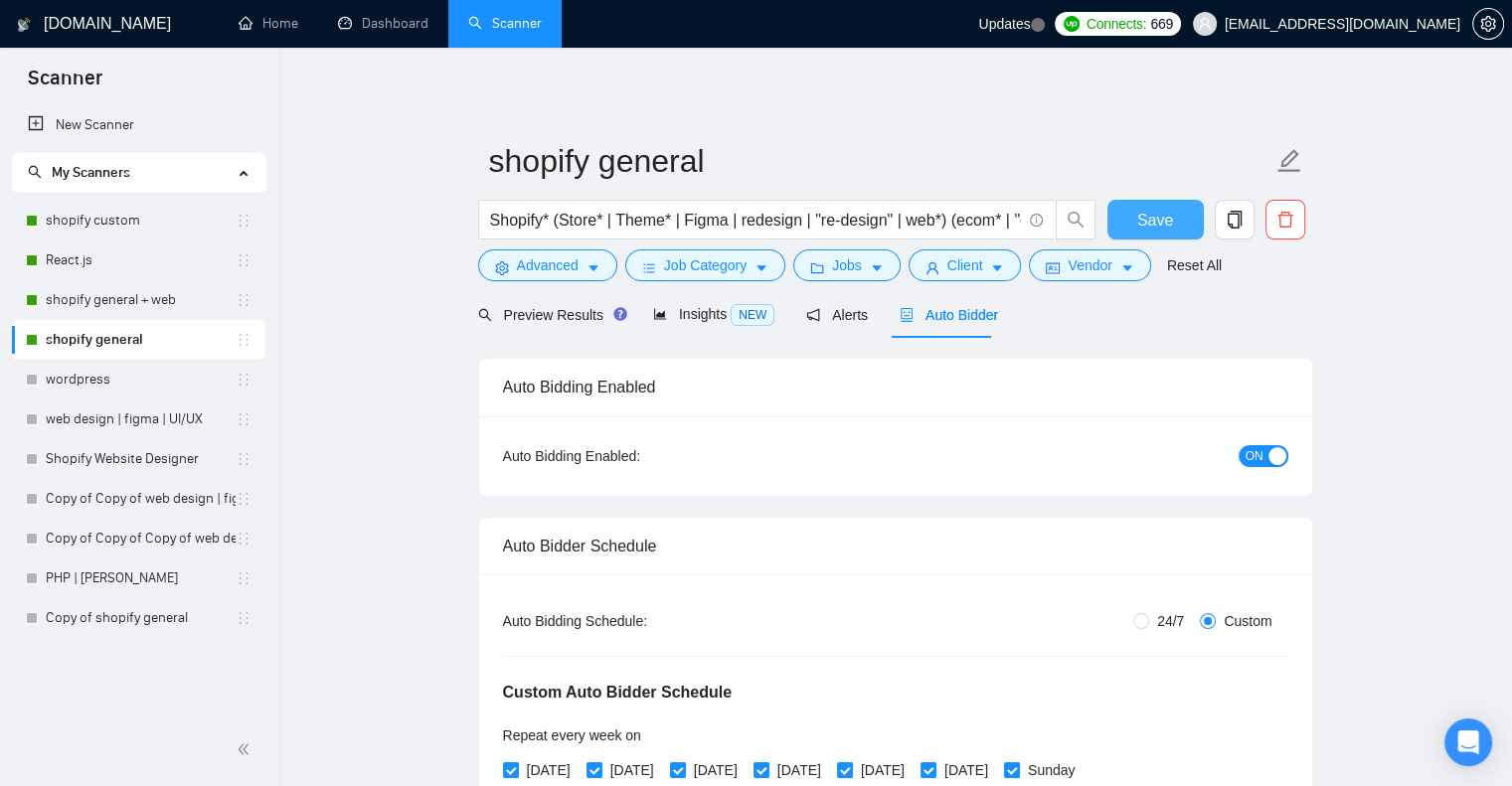 click on "Save" at bounding box center (1155, 220) 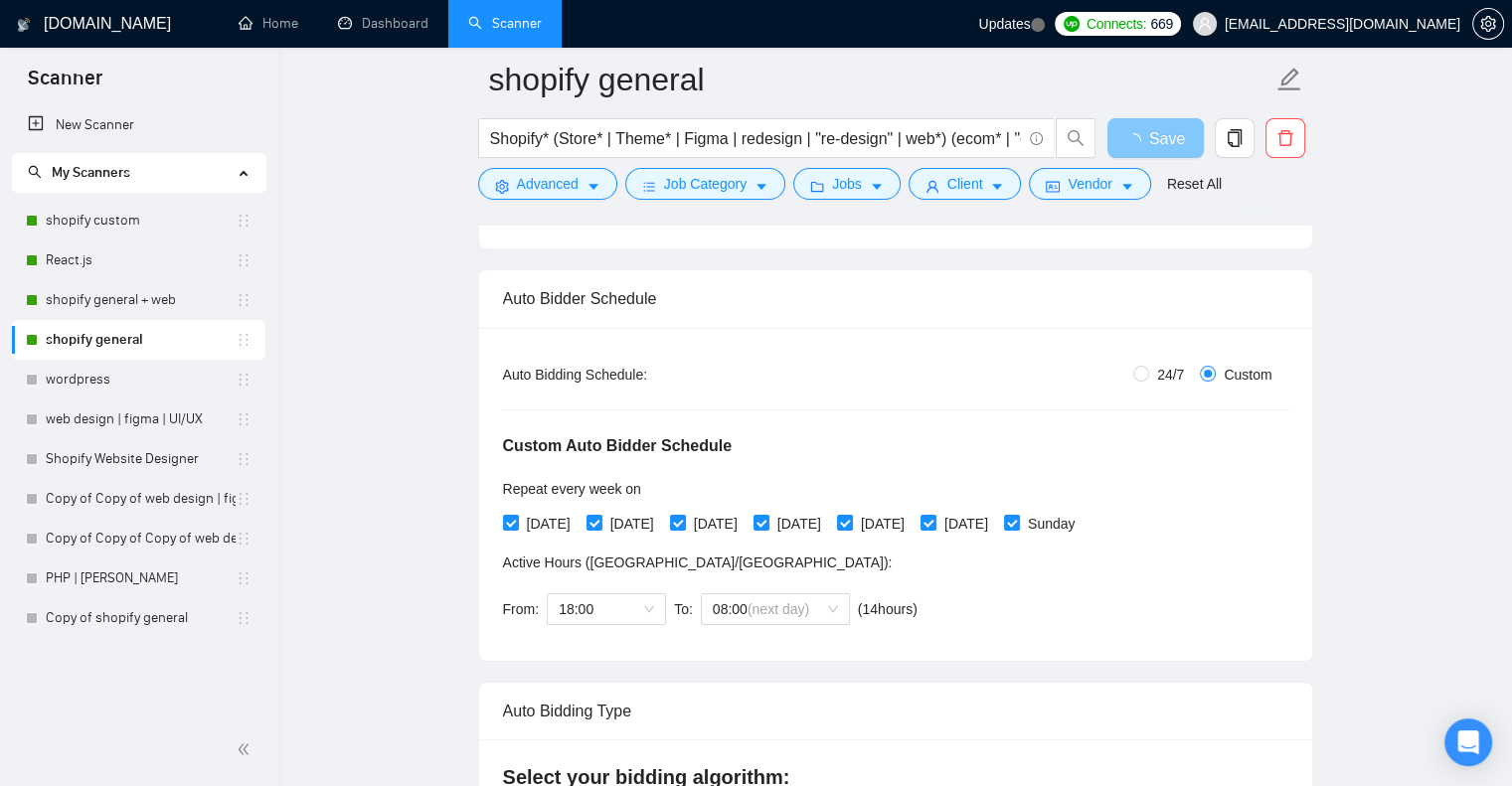 scroll, scrollTop: 264, scrollLeft: 0, axis: vertical 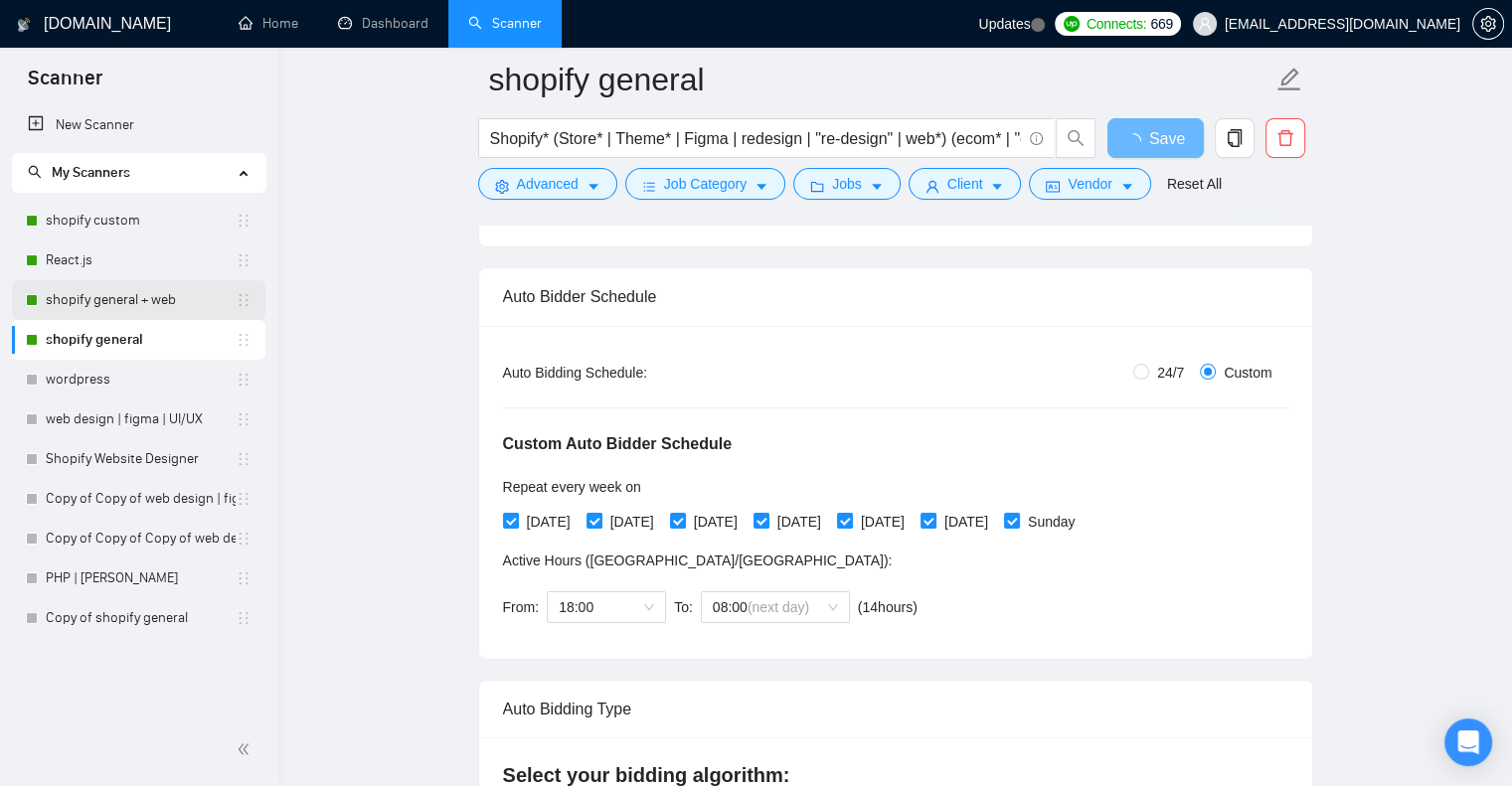 click on "shopify general + web" at bounding box center (140, 300) 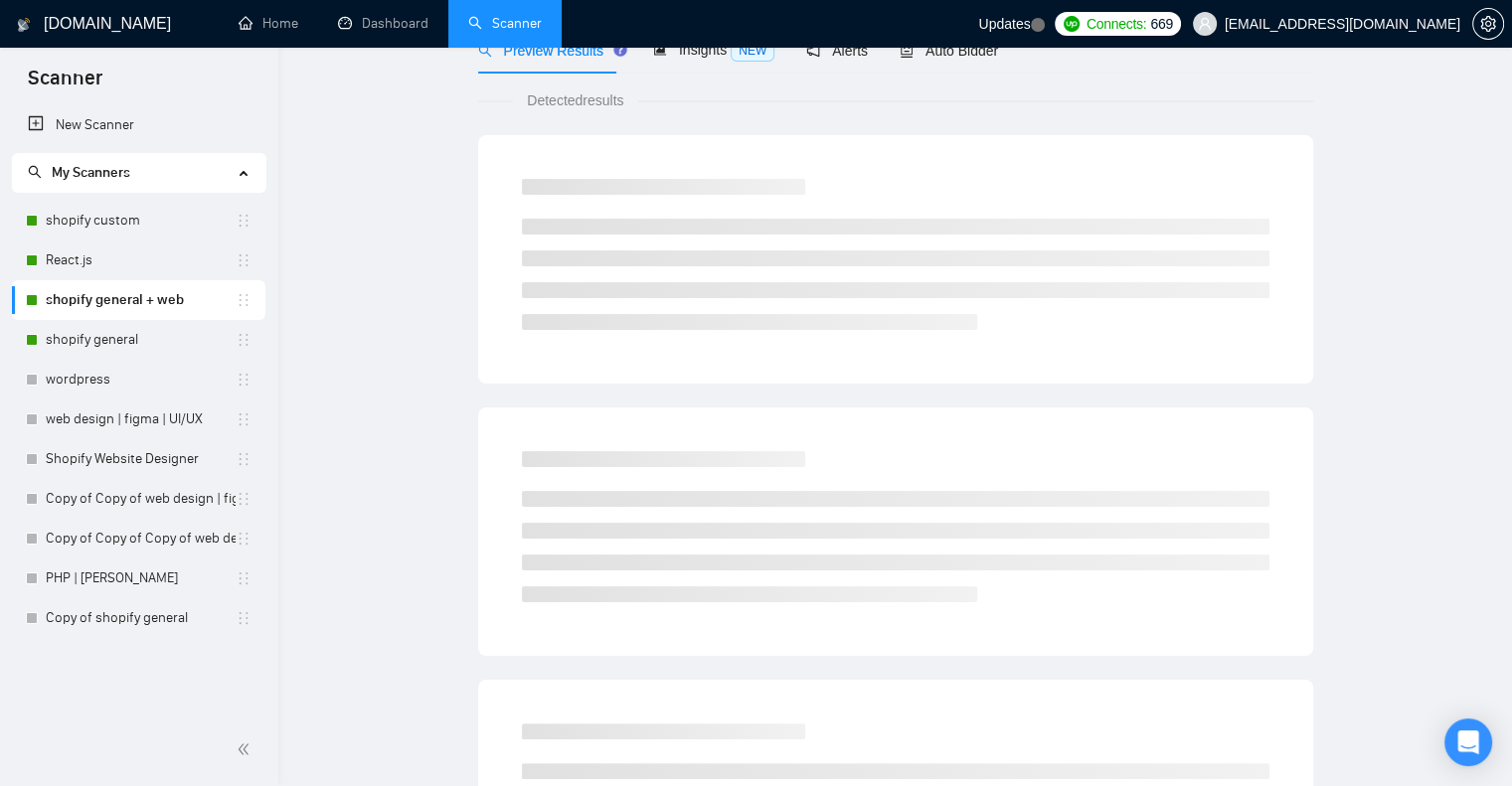 scroll, scrollTop: 0, scrollLeft: 0, axis: both 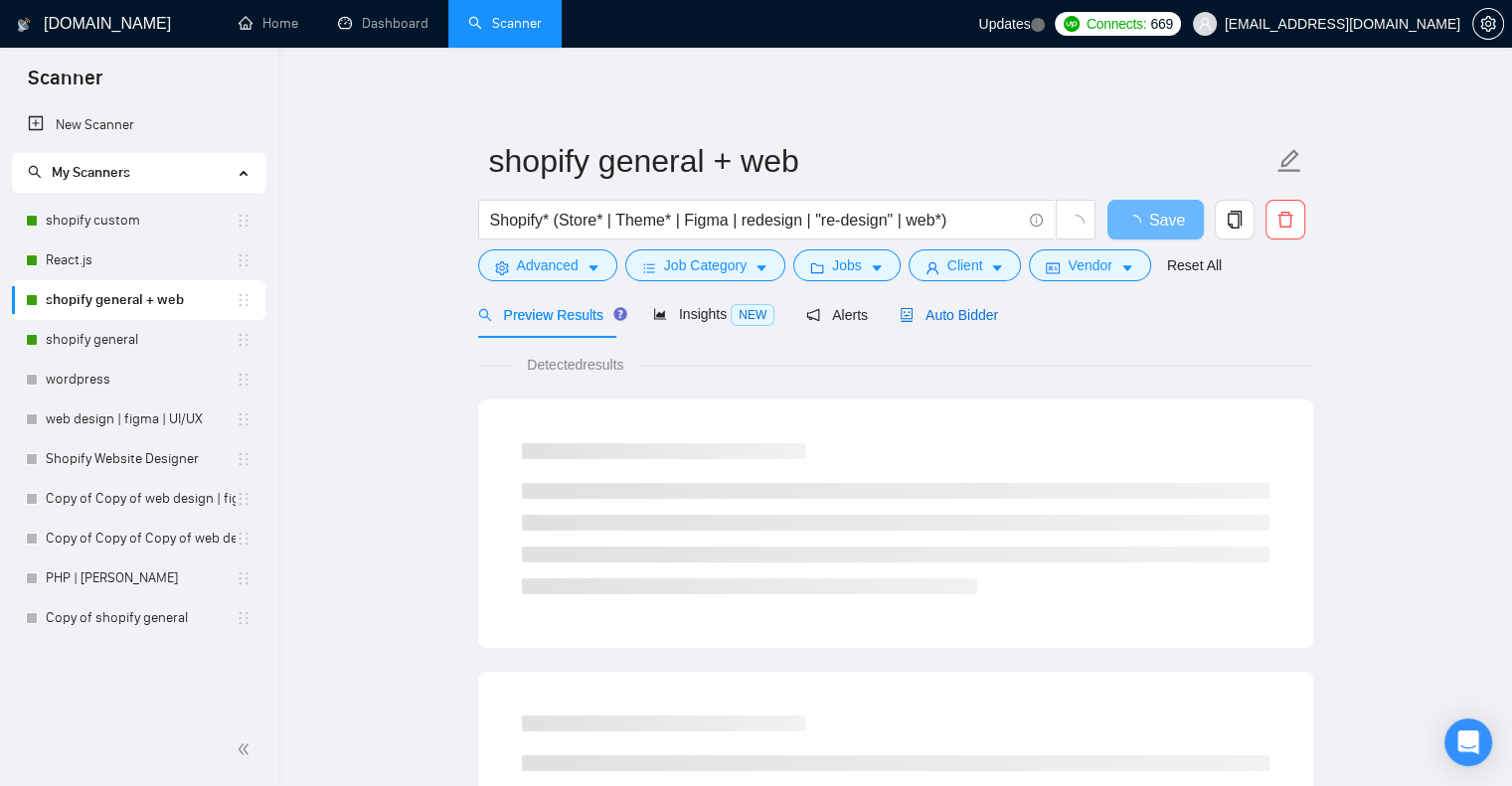 click on "Auto Bidder" at bounding box center (948, 315) 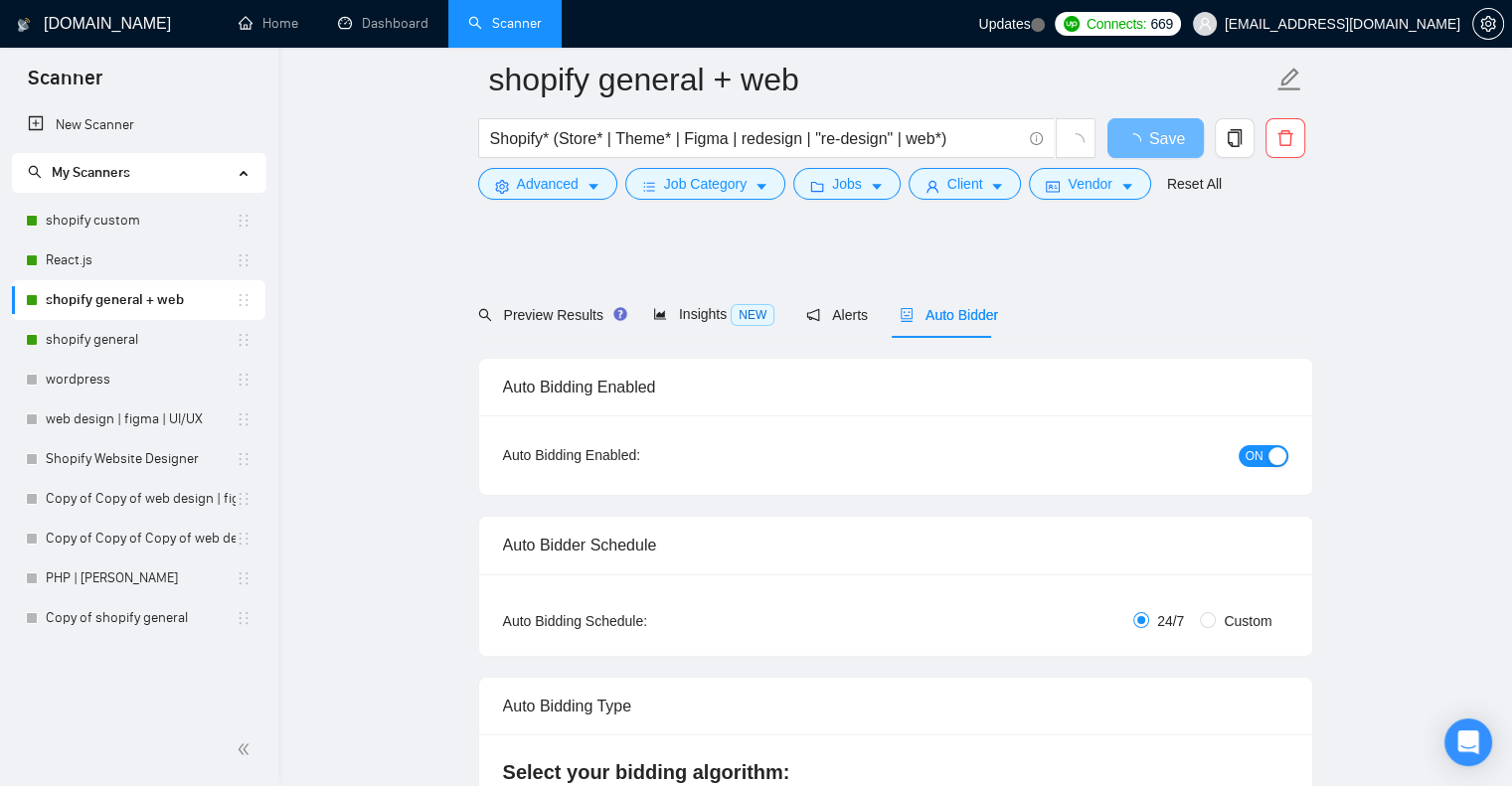 scroll, scrollTop: 334, scrollLeft: 0, axis: vertical 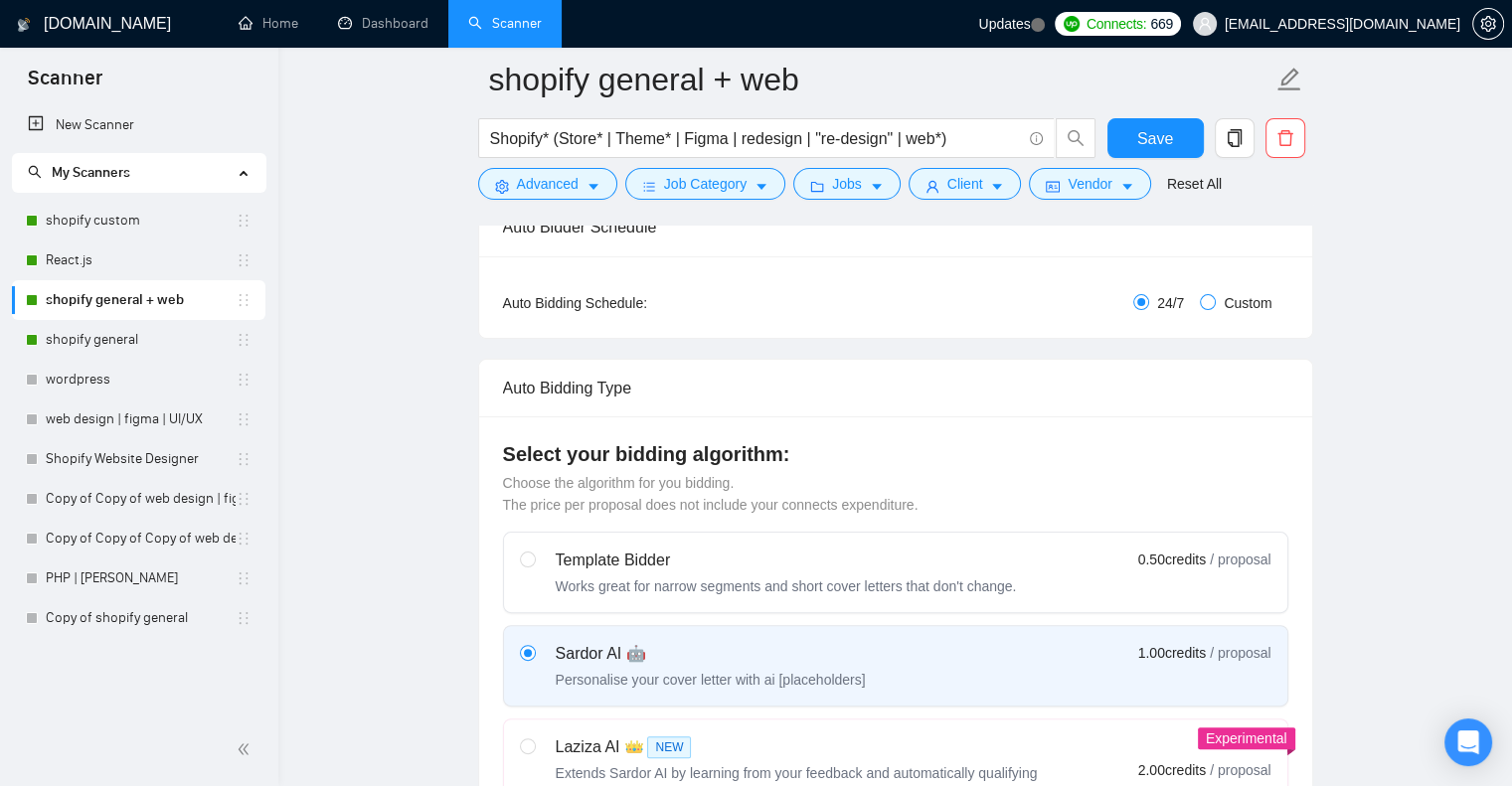 type 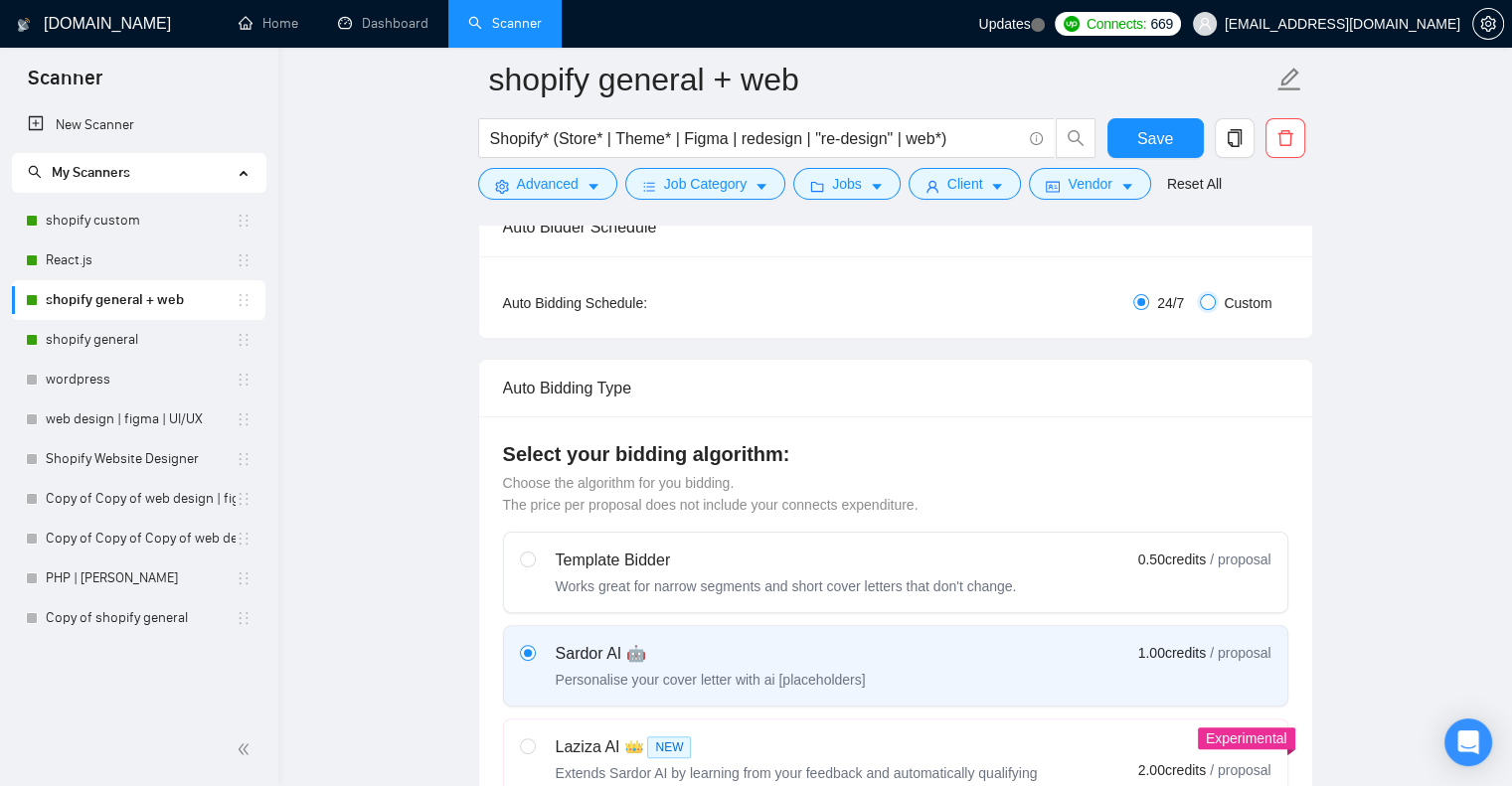 click on "Custom" at bounding box center (1208, 302) 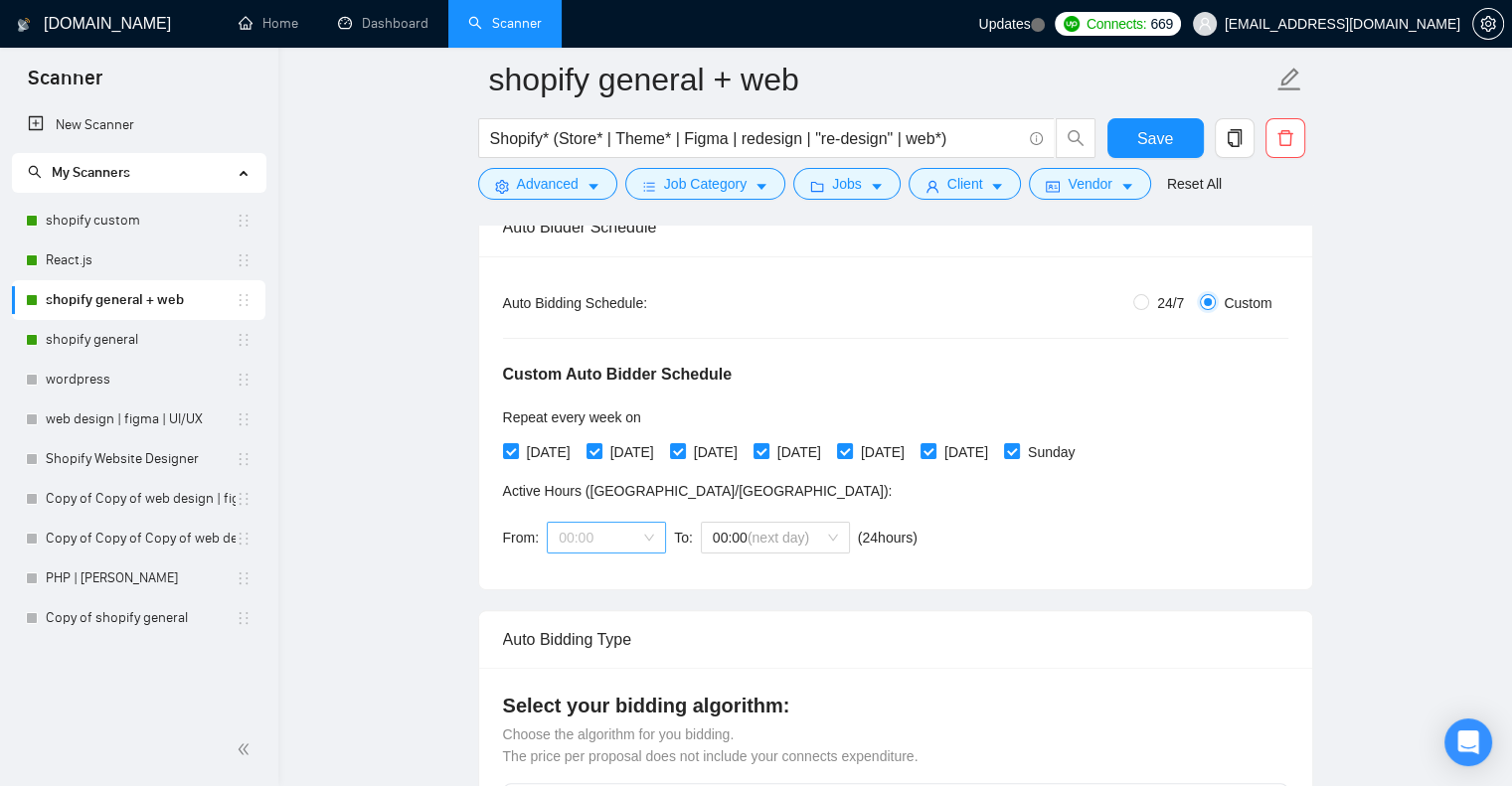 click on "00:00" at bounding box center (606, 538) 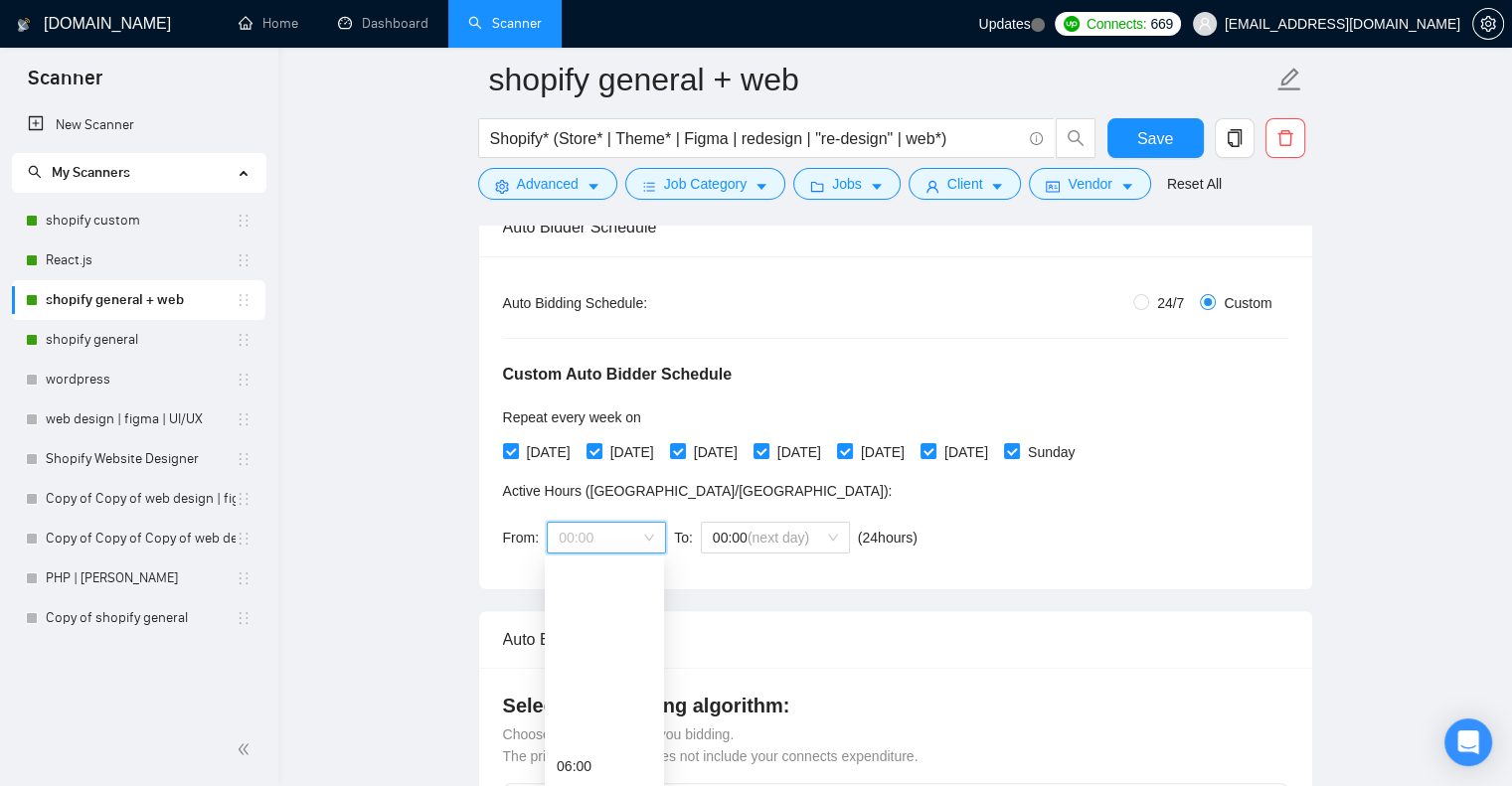 scroll, scrollTop: 859, scrollLeft: 0, axis: vertical 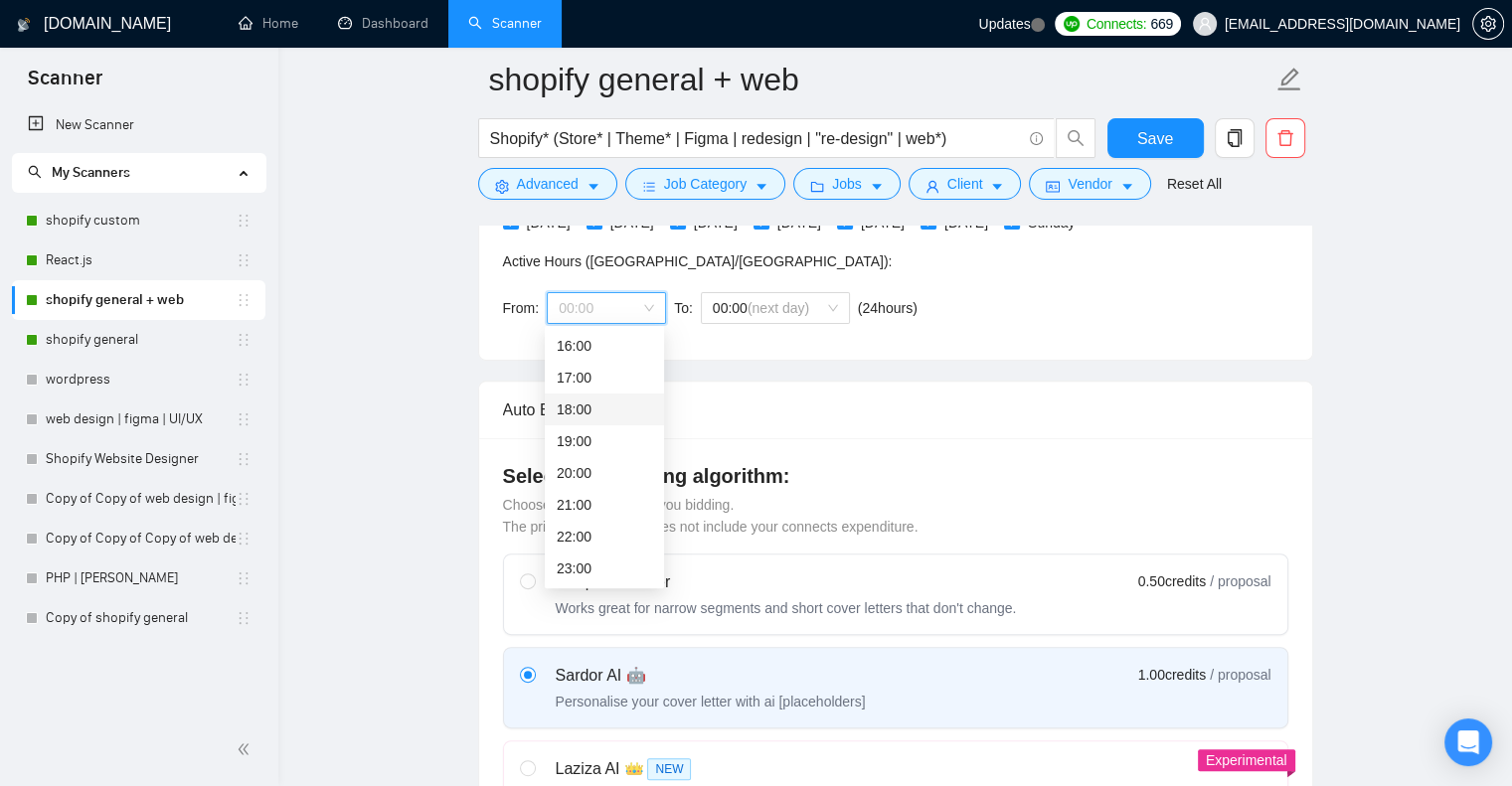 click on "18:00" at bounding box center [604, 409] 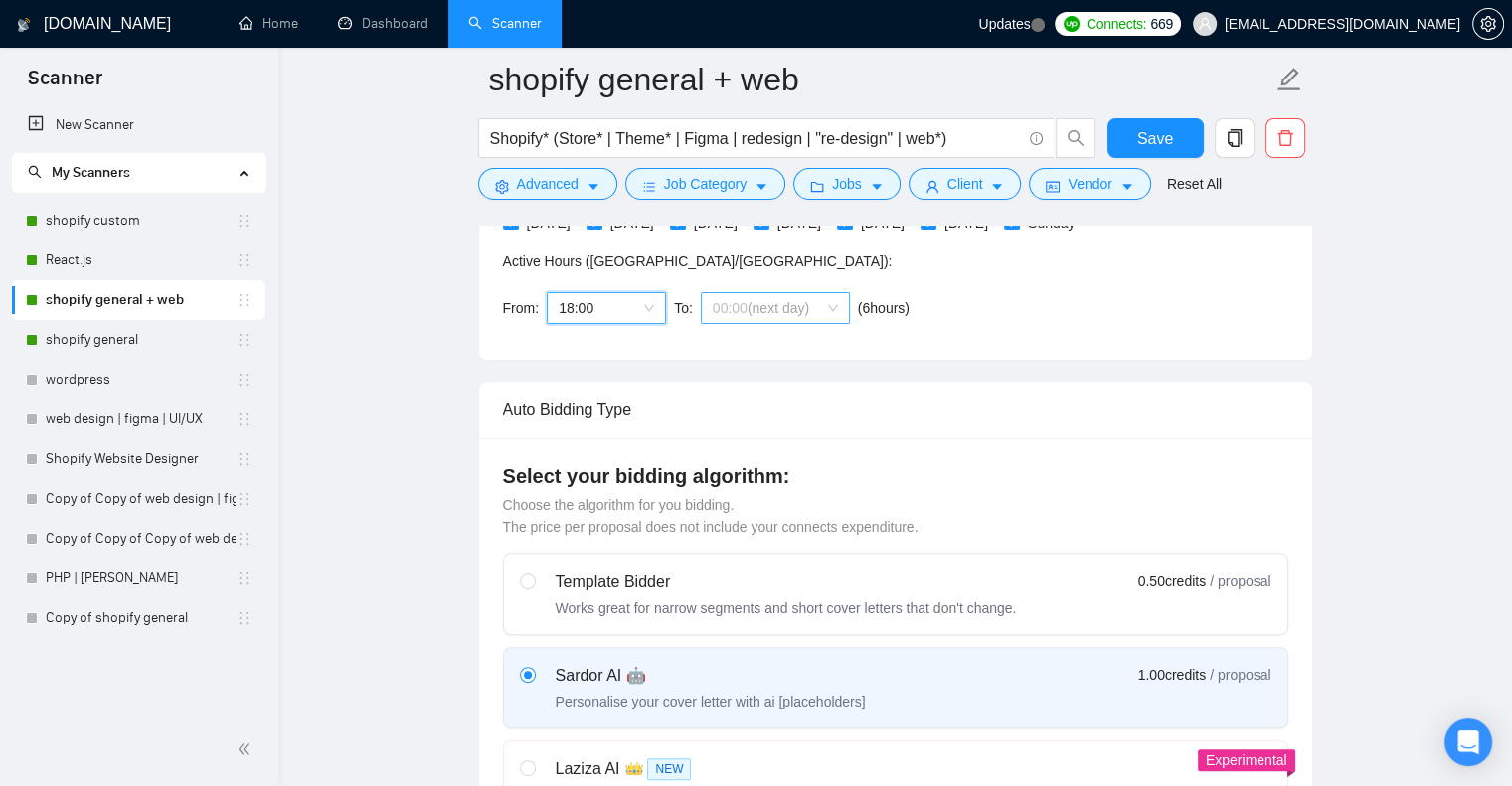 click on "00:00  (next day)" at bounding box center [775, 308] 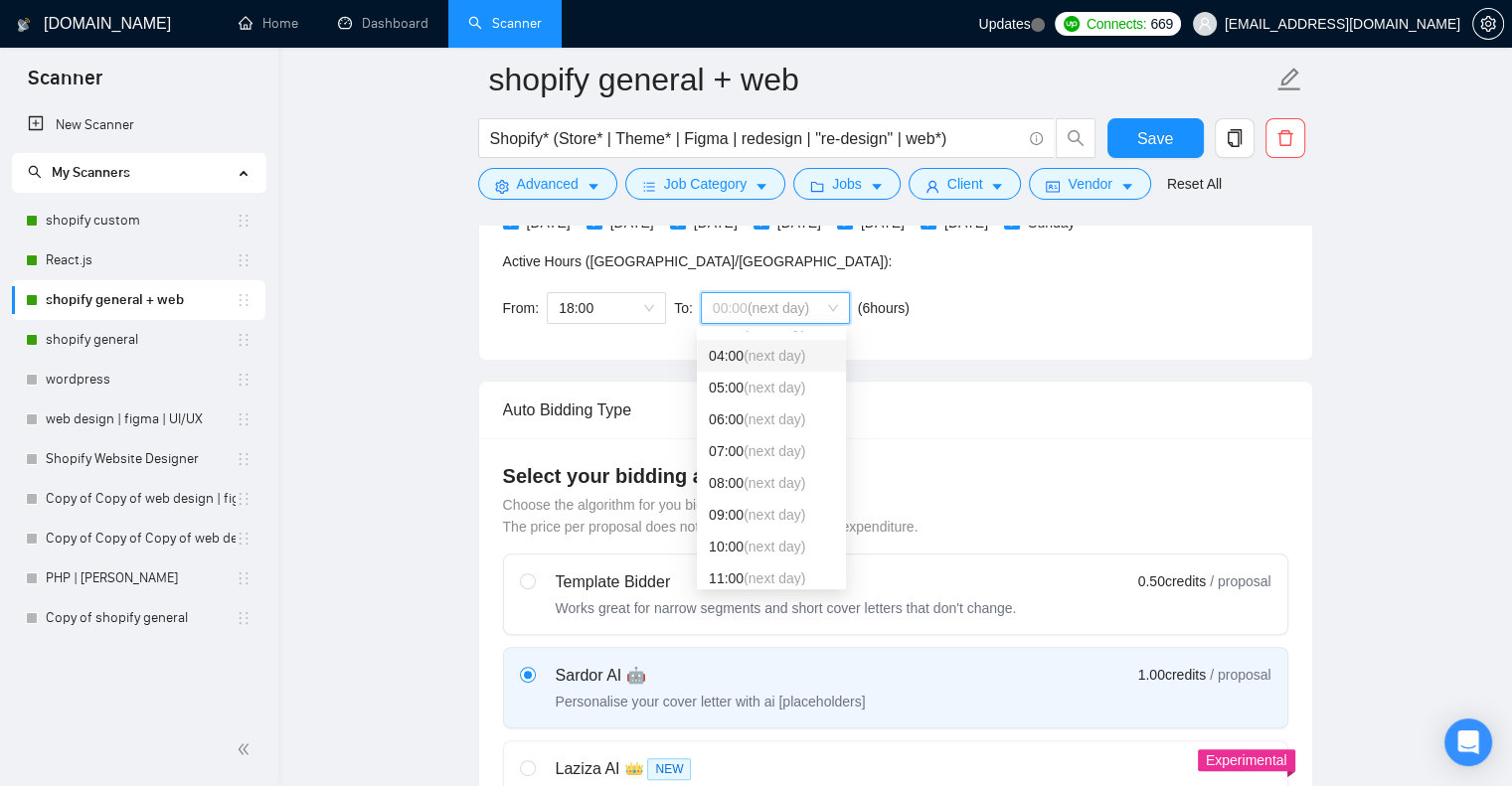 scroll, scrollTop: 119, scrollLeft: 0, axis: vertical 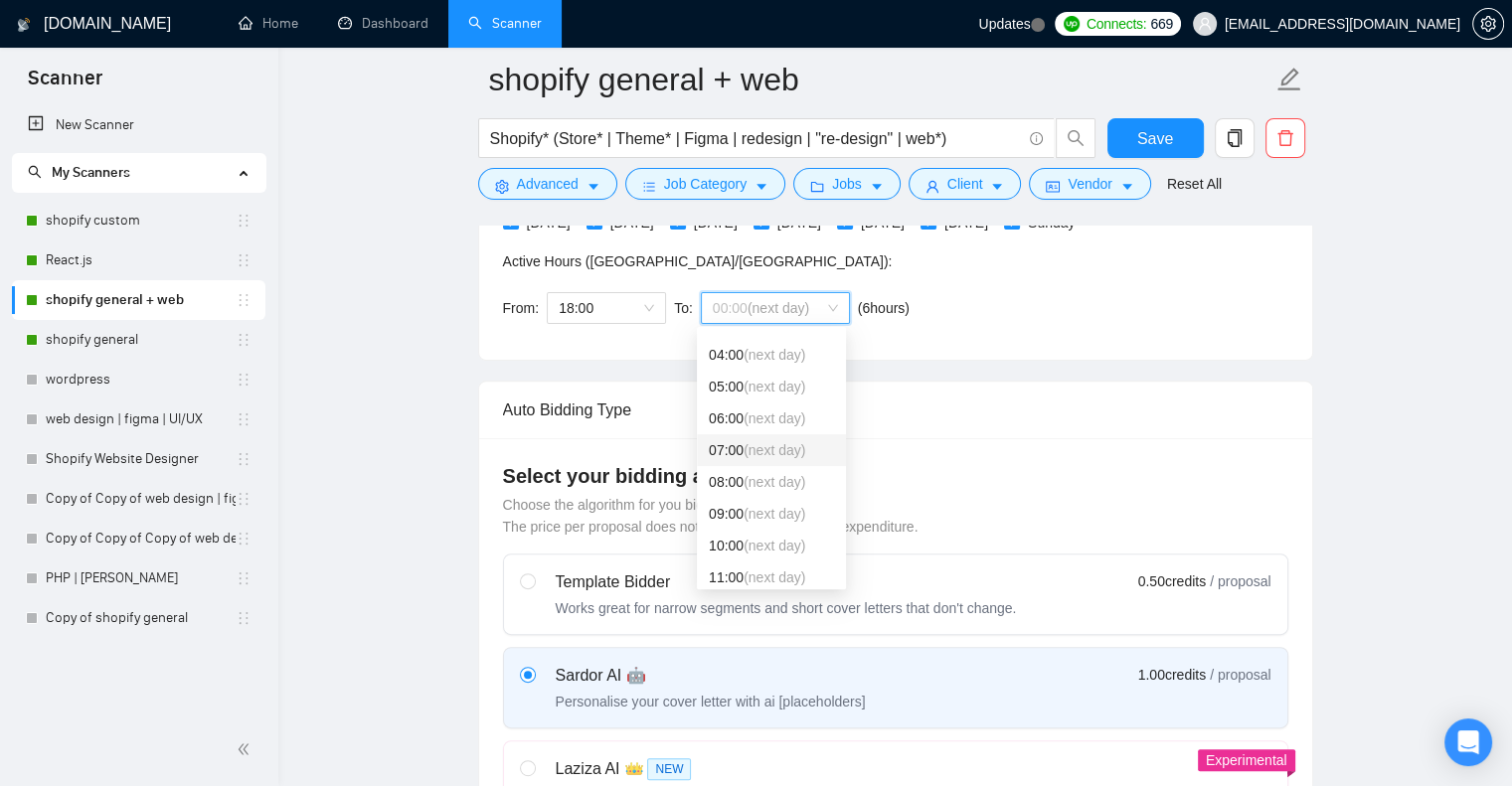 click on "(next day)" at bounding box center (774, 450) 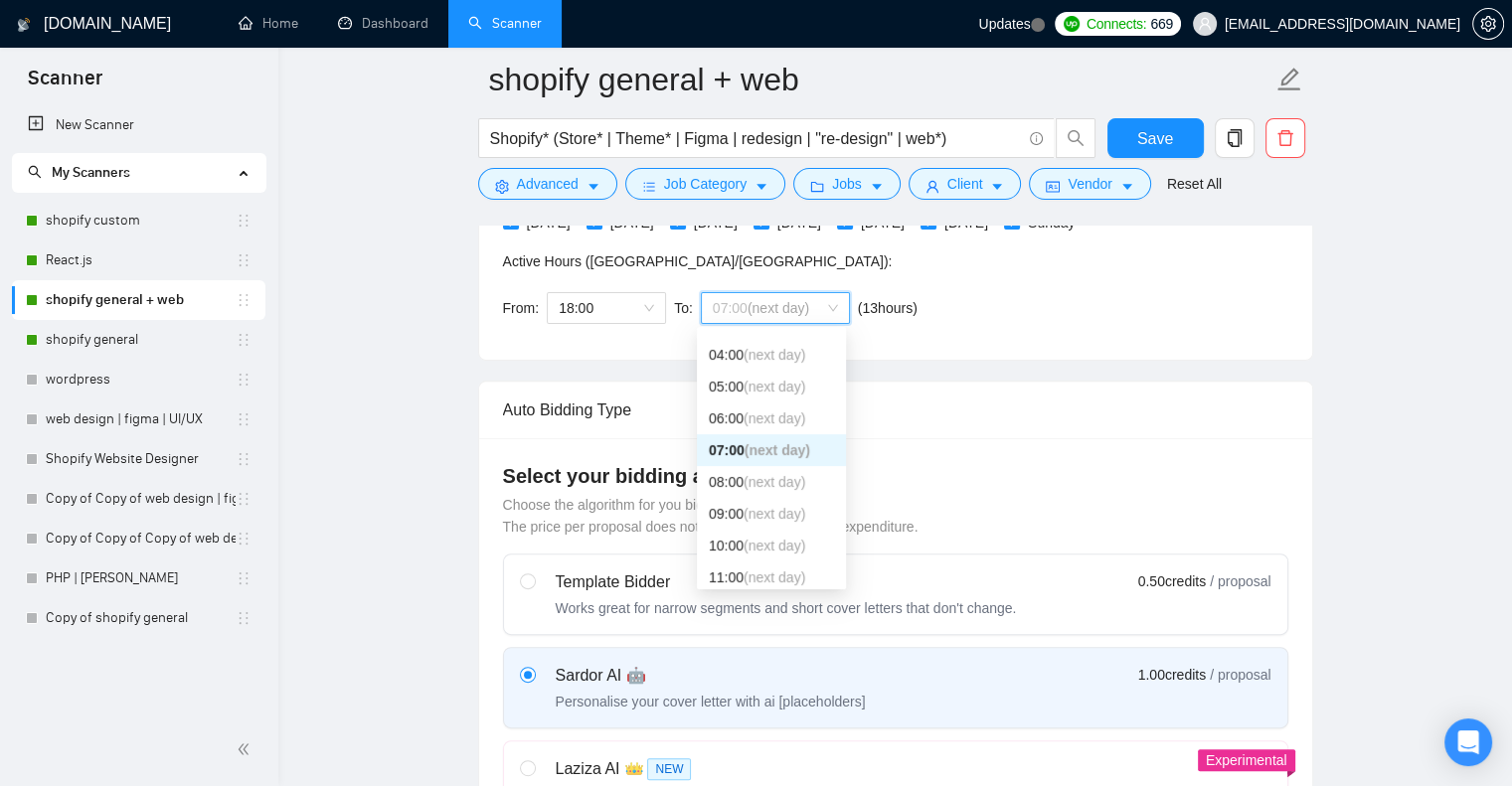 click on "07:00  (next day)" at bounding box center (775, 308) 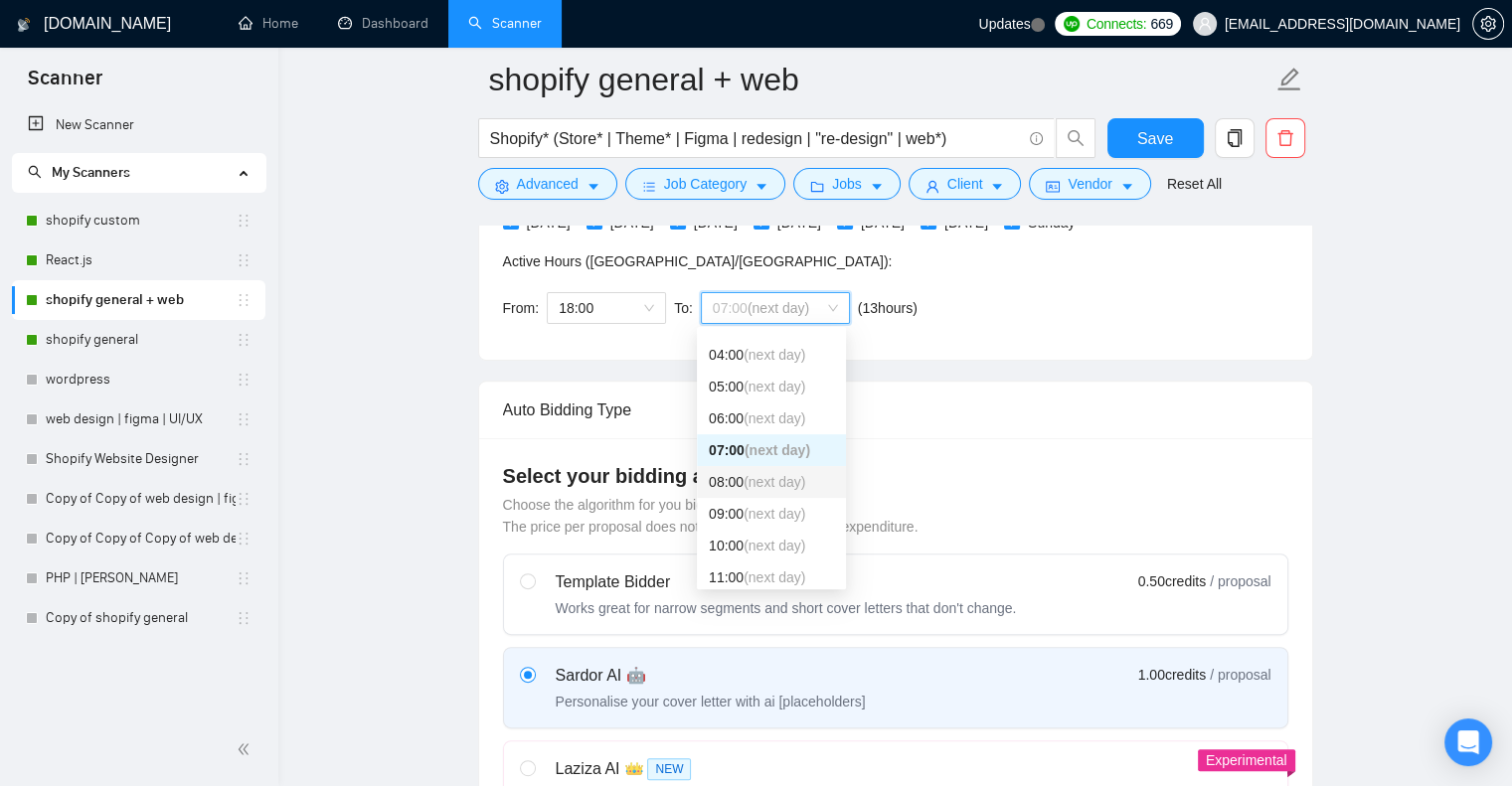 click on "(next day)" at bounding box center (774, 482) 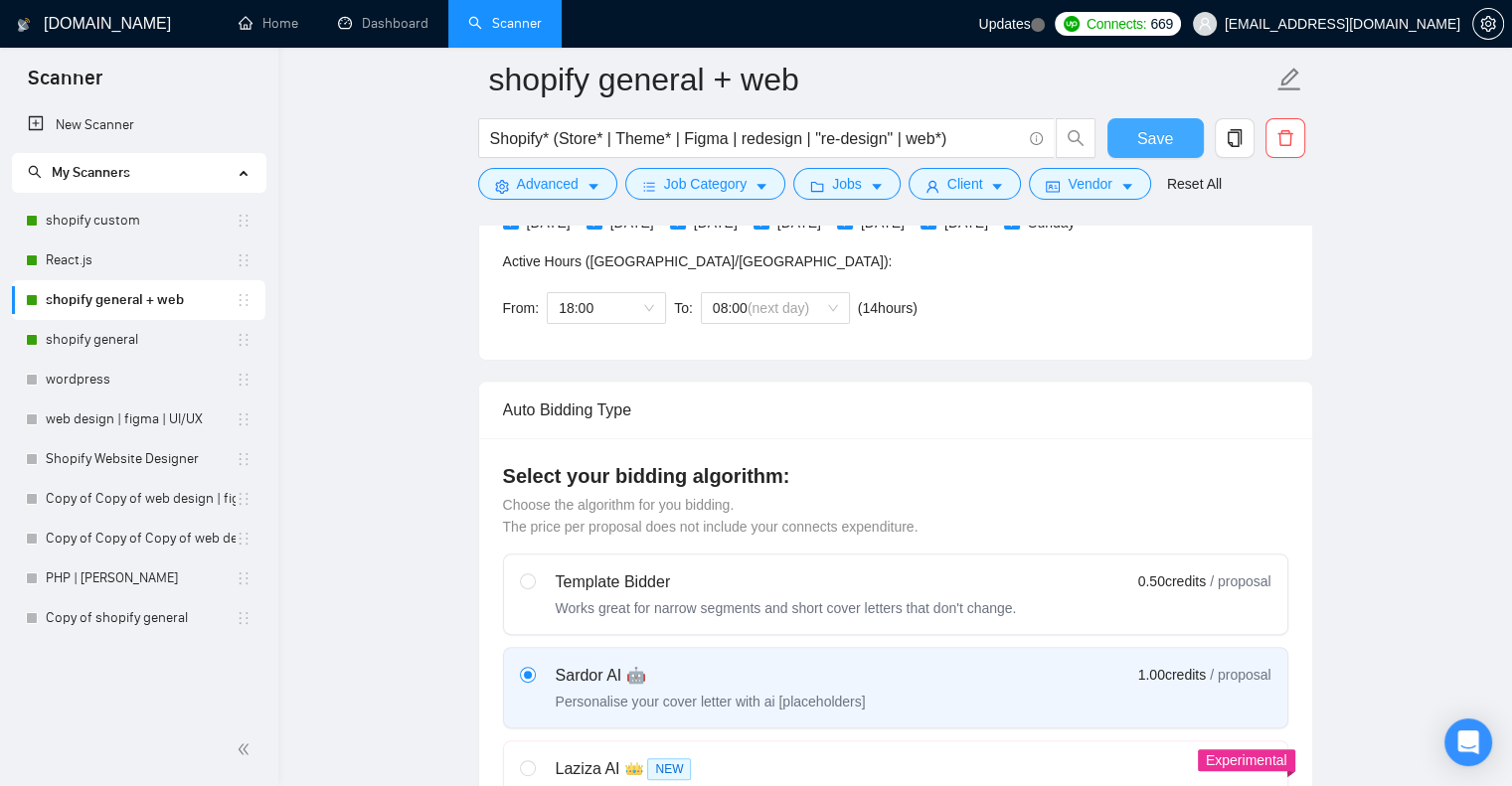 click on "Save" at bounding box center (1155, 138) 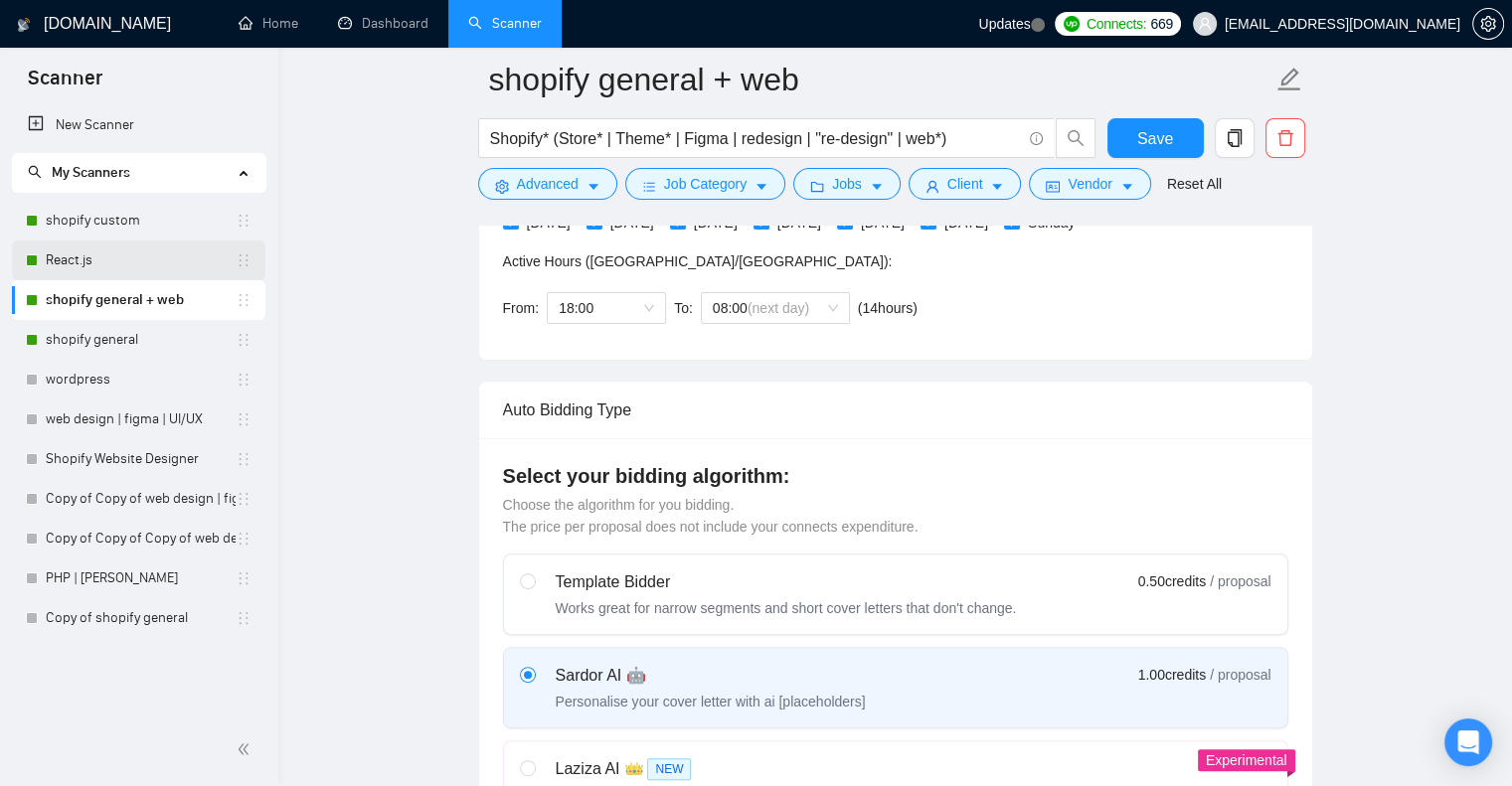 click on "React.js" at bounding box center [140, 260] 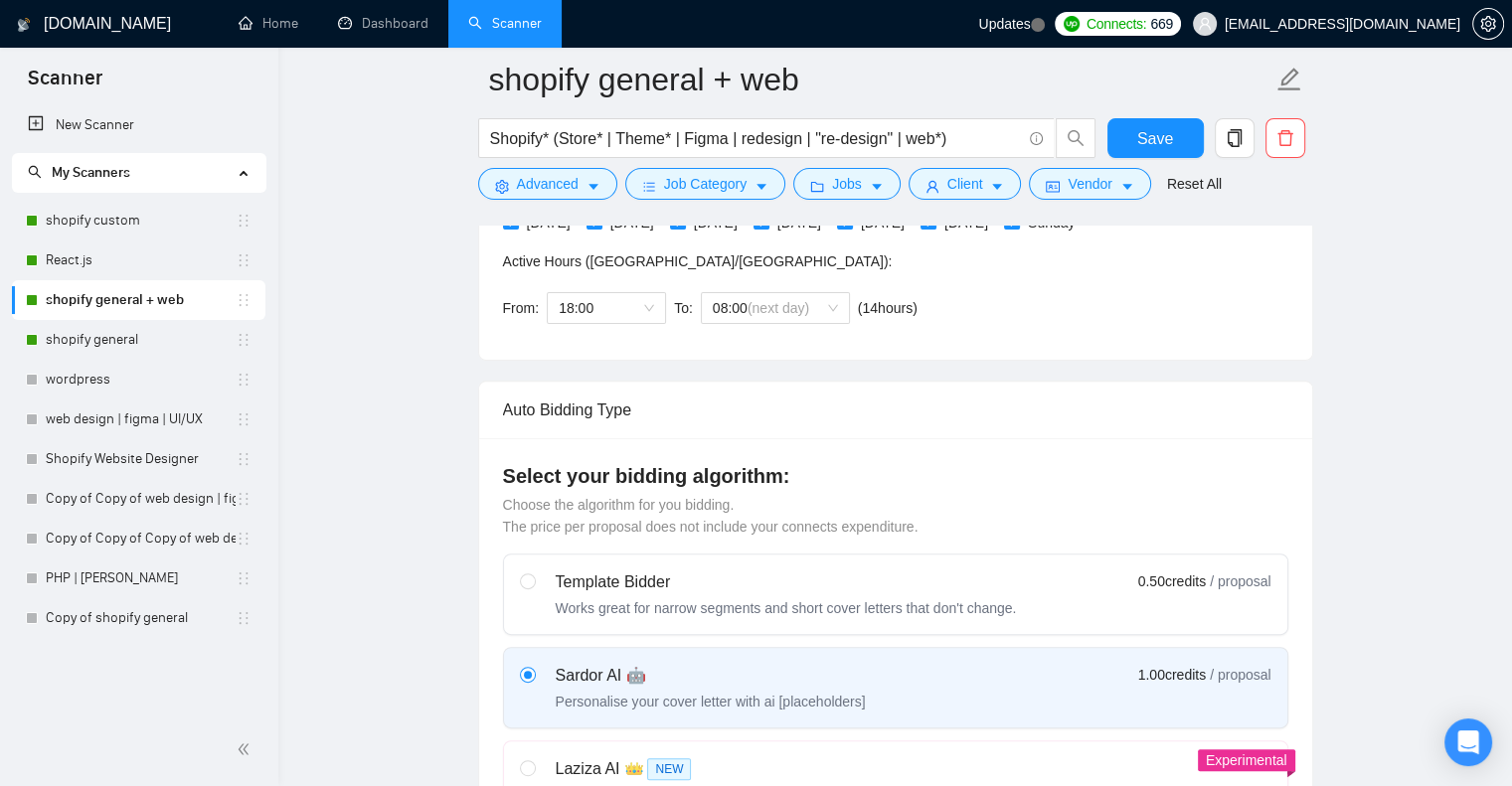 scroll, scrollTop: 0, scrollLeft: 0, axis: both 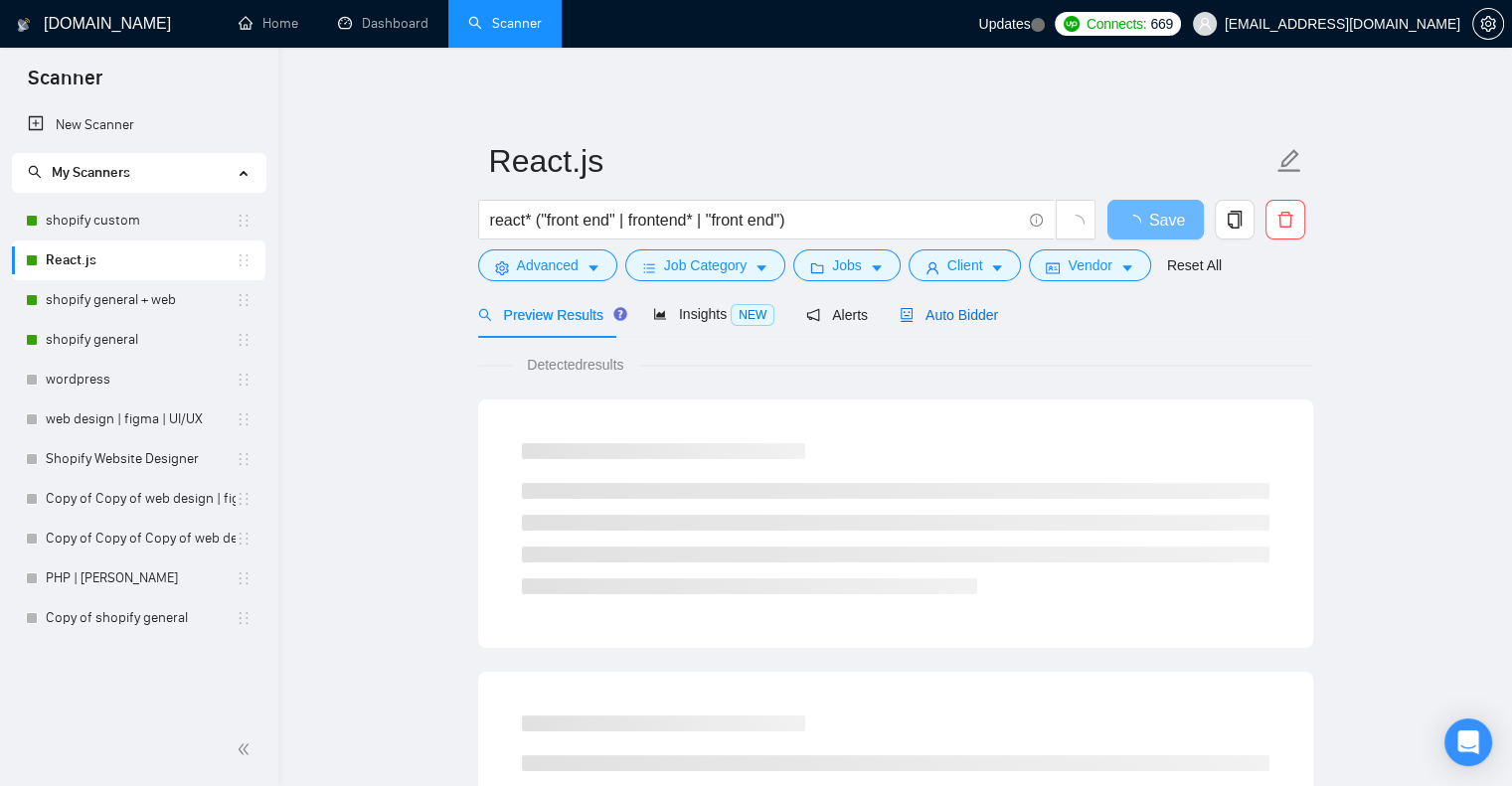 click on "Auto Bidder" at bounding box center (948, 315) 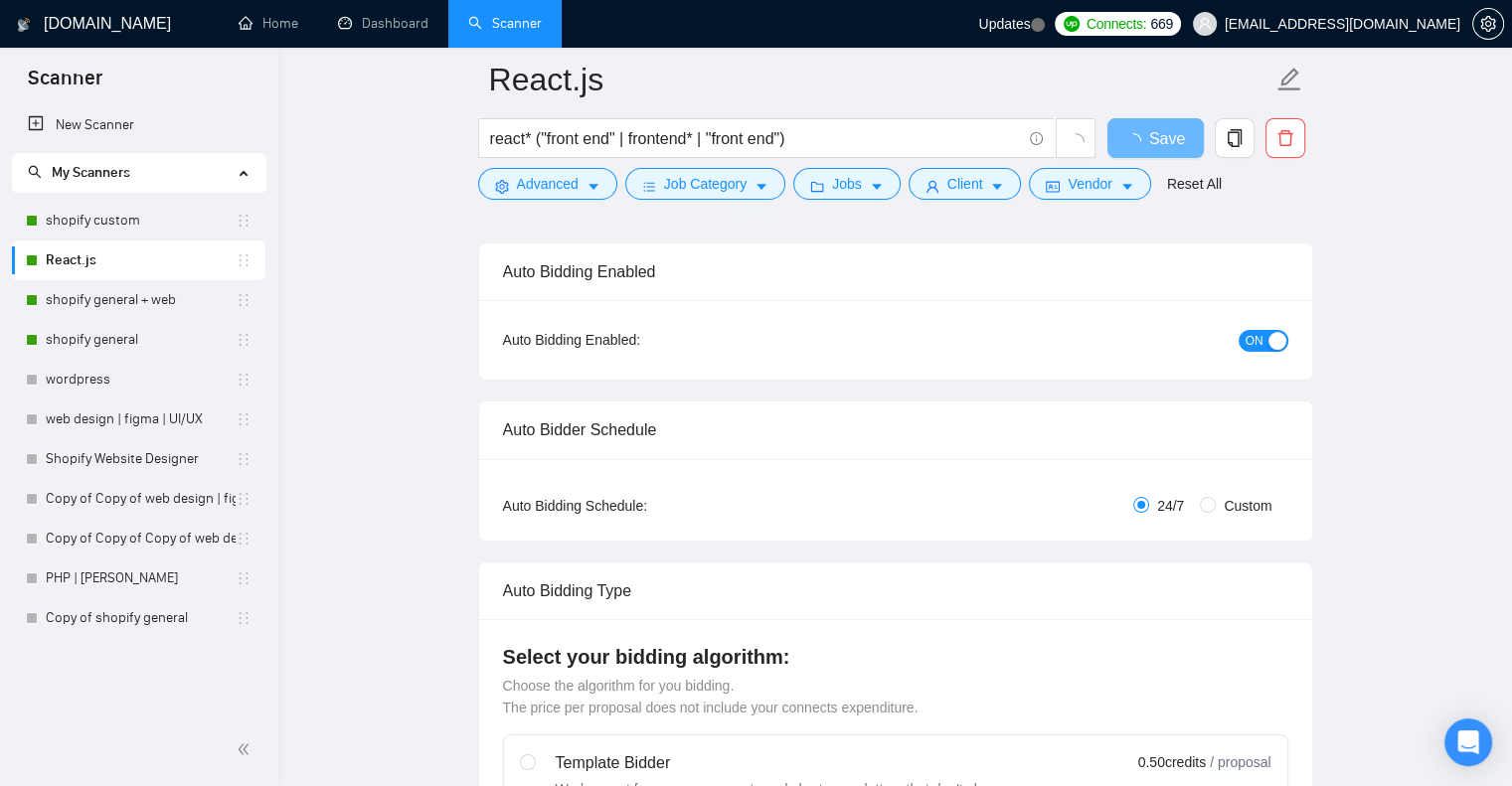 scroll, scrollTop: 131, scrollLeft: 0, axis: vertical 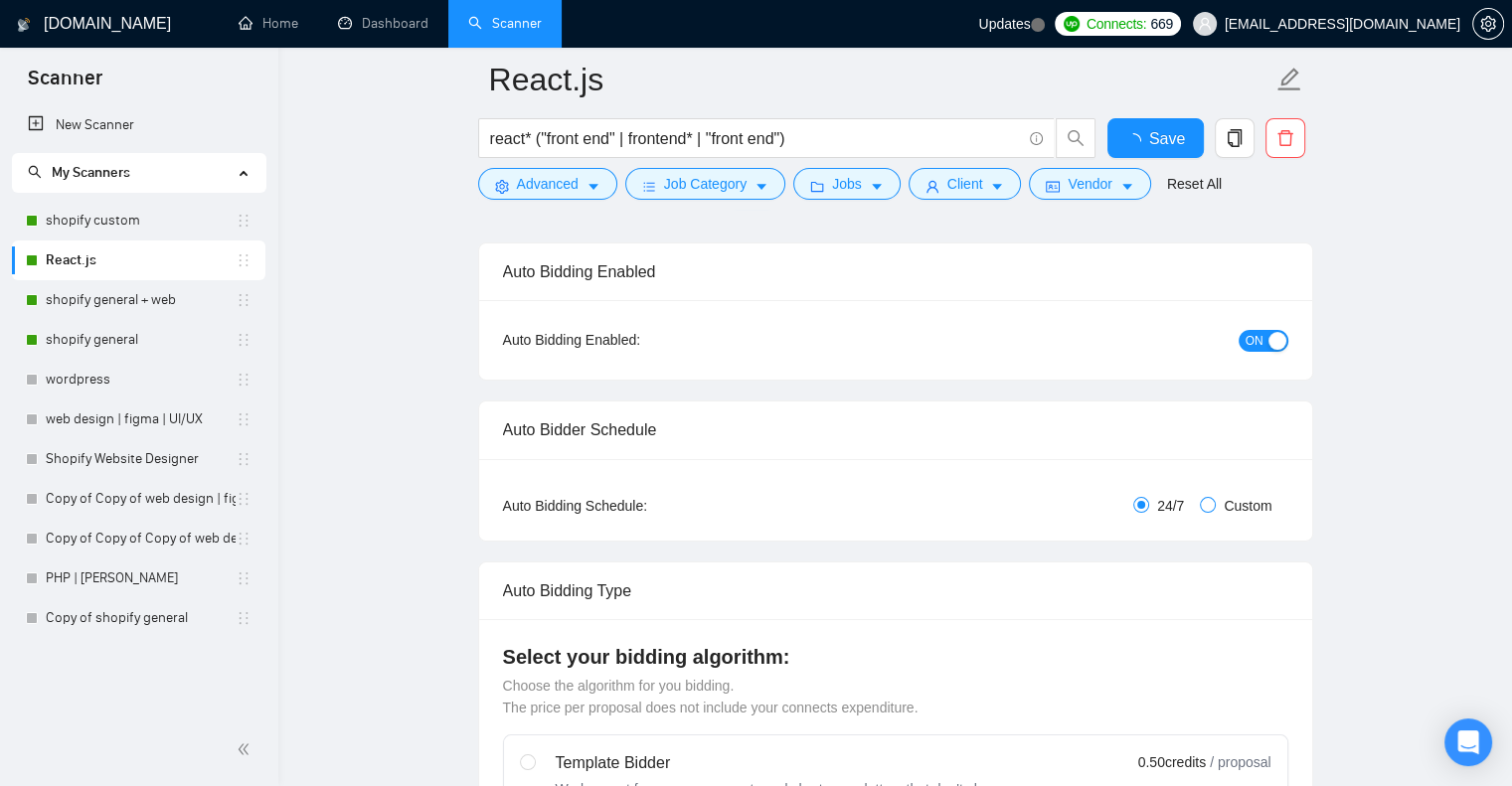 type 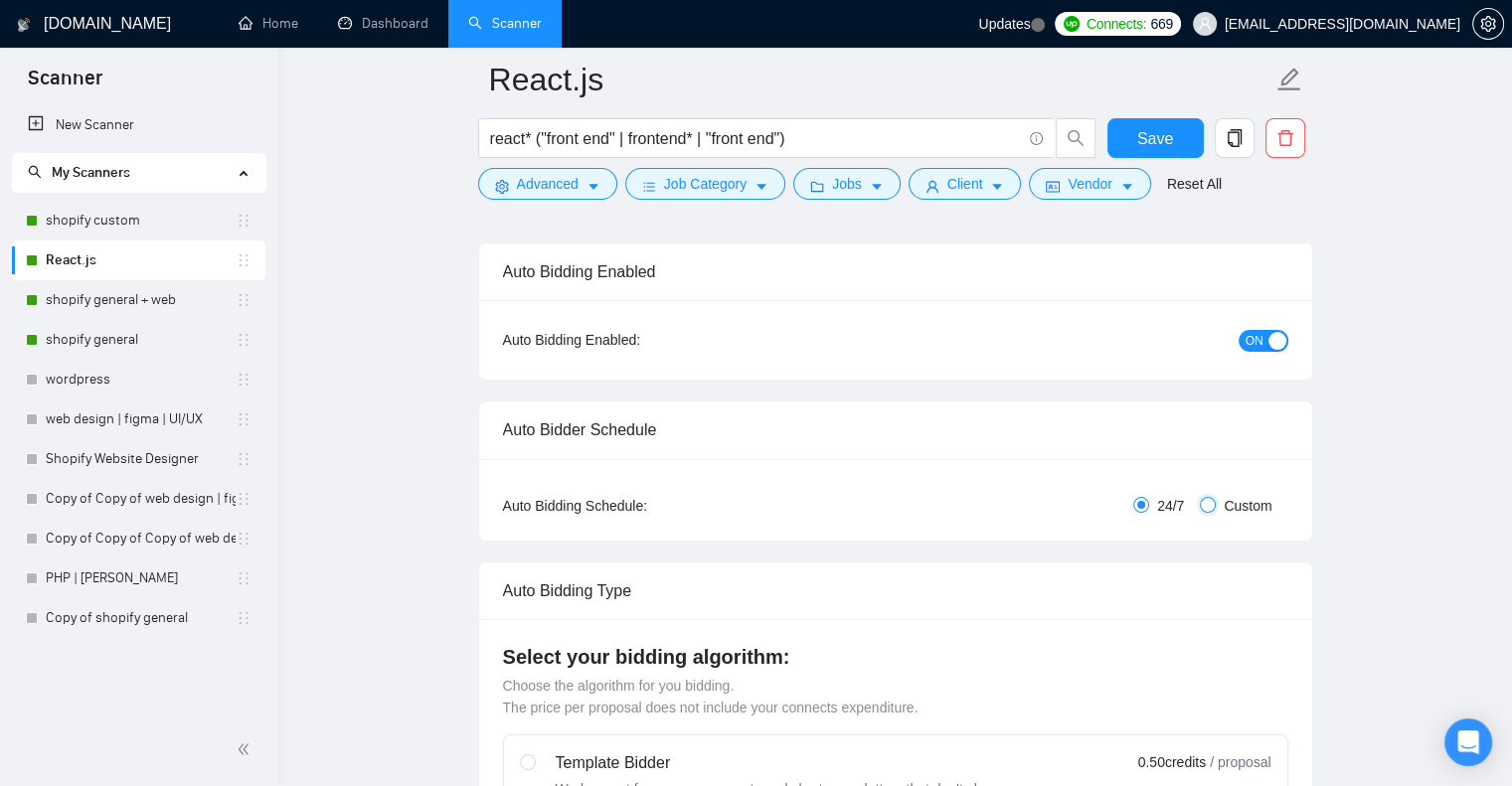 click on "Custom" at bounding box center (1208, 505) 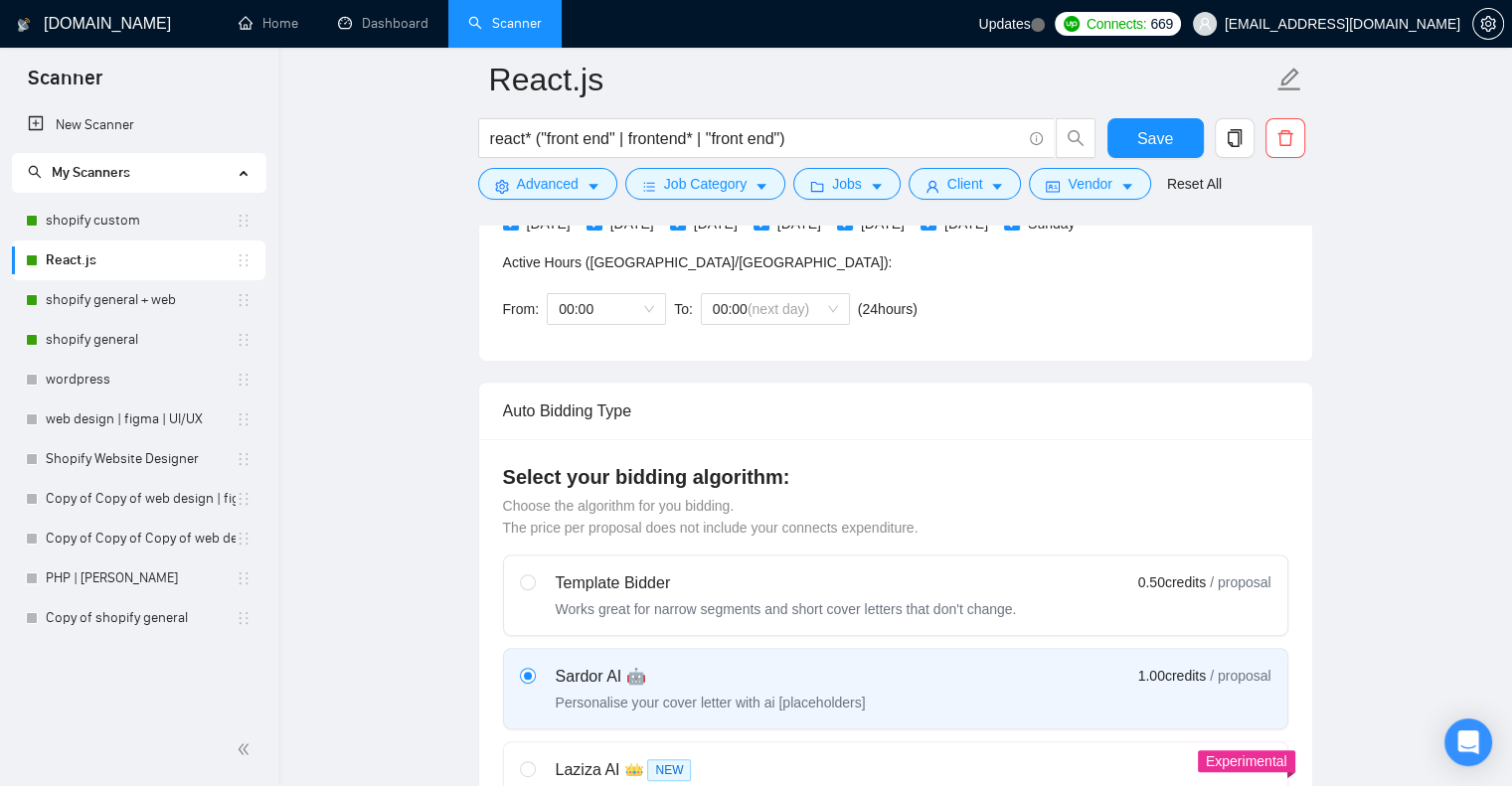 scroll, scrollTop: 600, scrollLeft: 0, axis: vertical 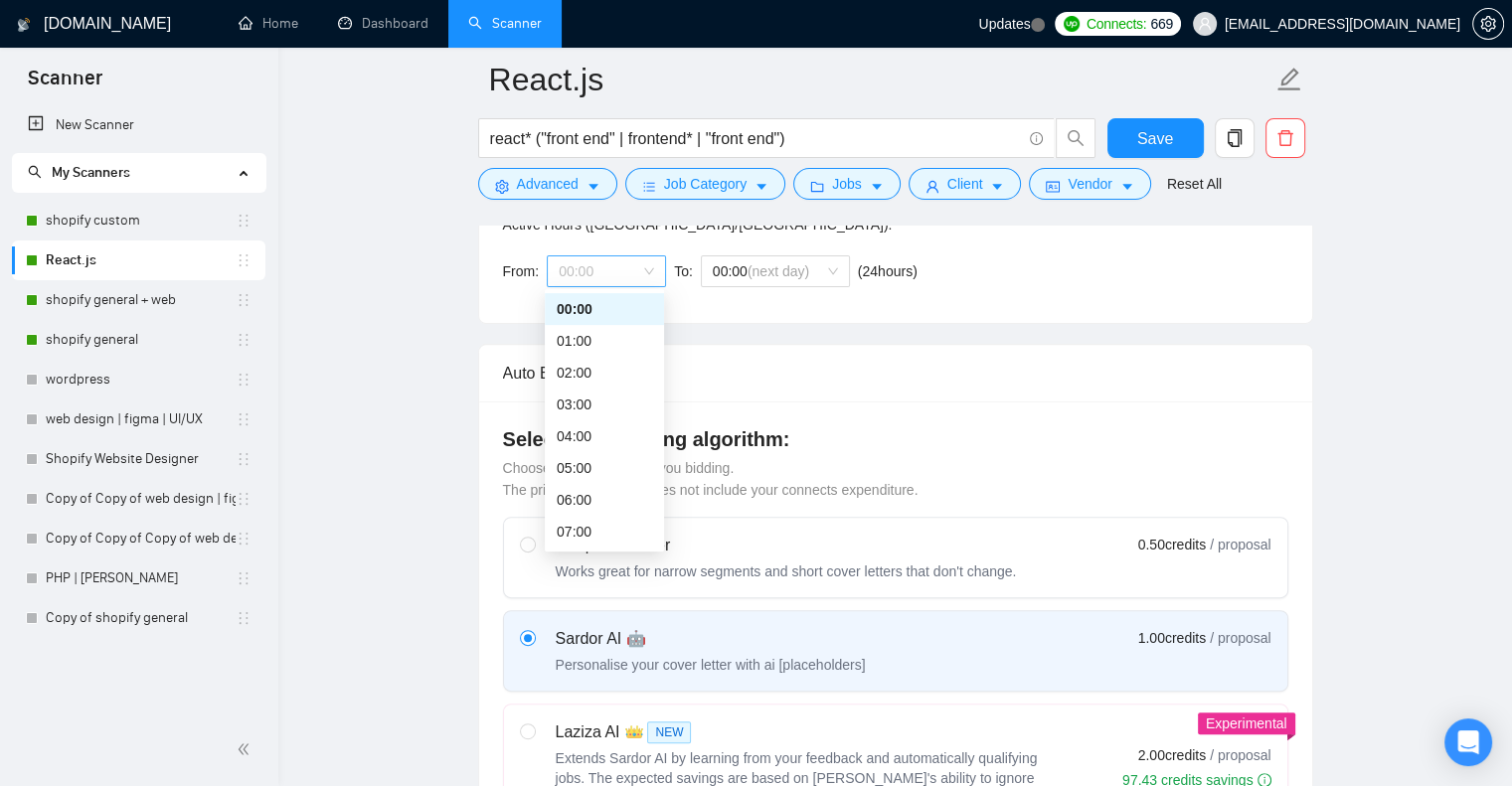 click on "00:00" at bounding box center [606, 271] 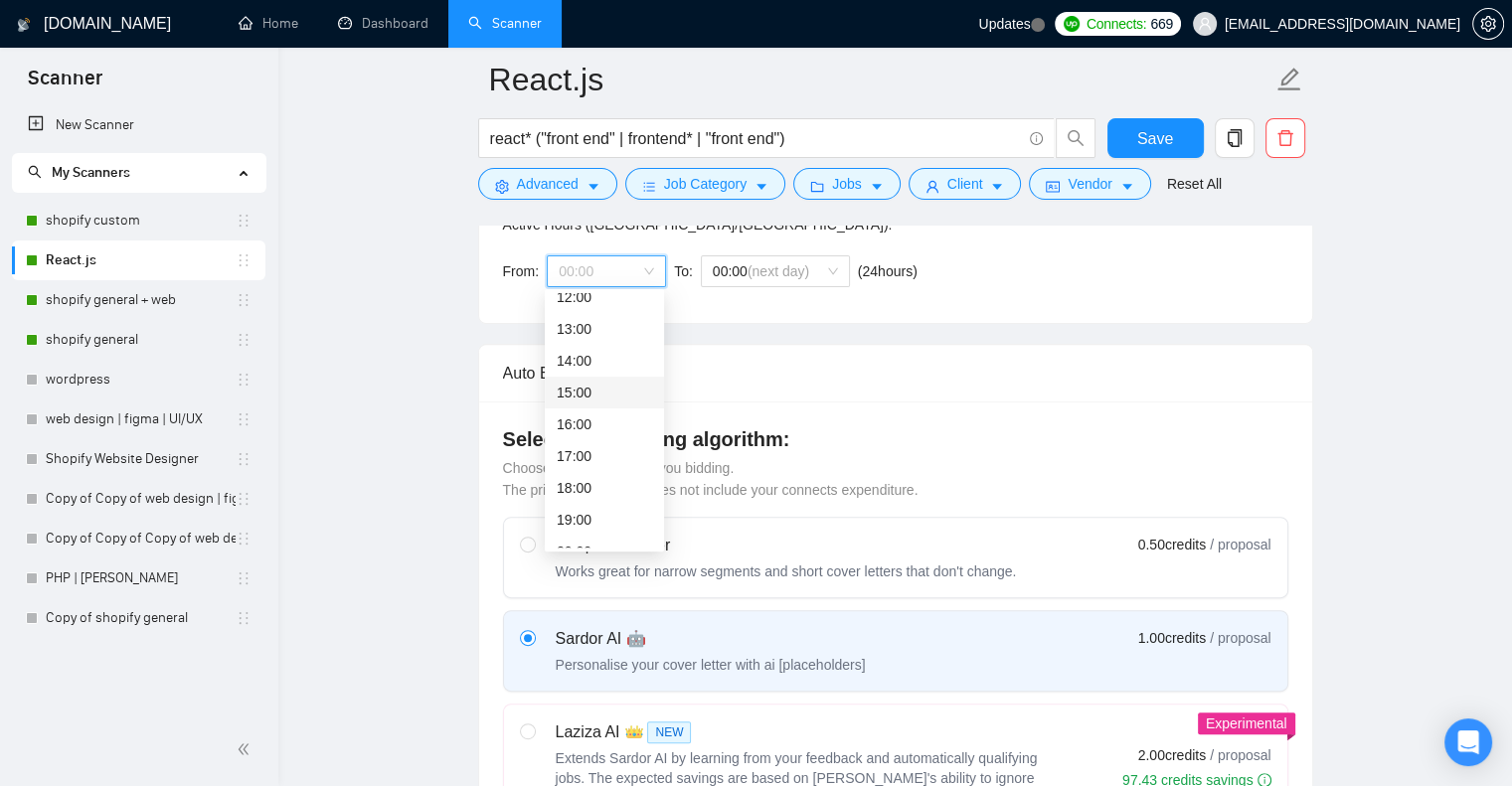 scroll, scrollTop: 393, scrollLeft: 0, axis: vertical 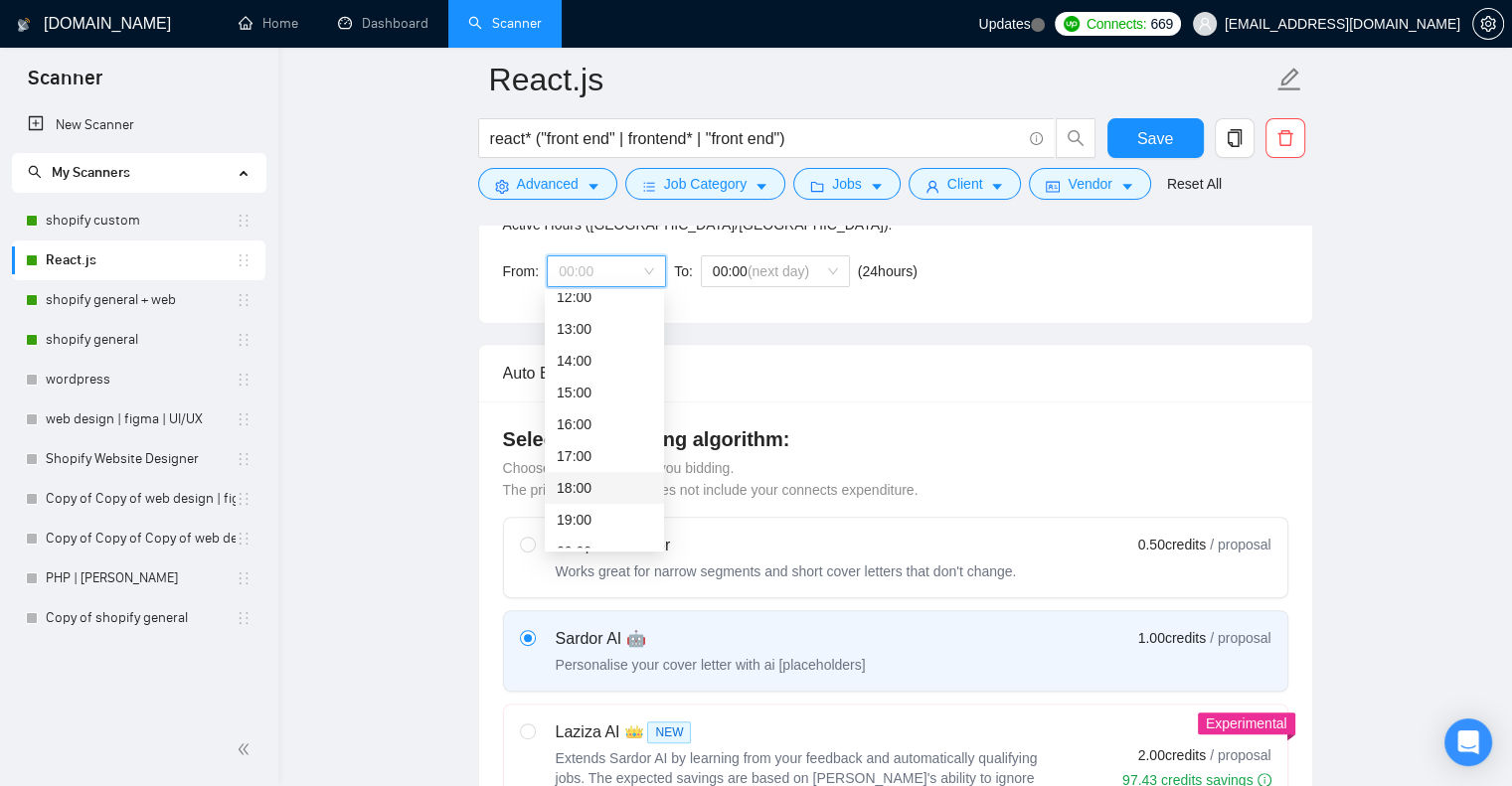 click on "18:00" at bounding box center [604, 488] 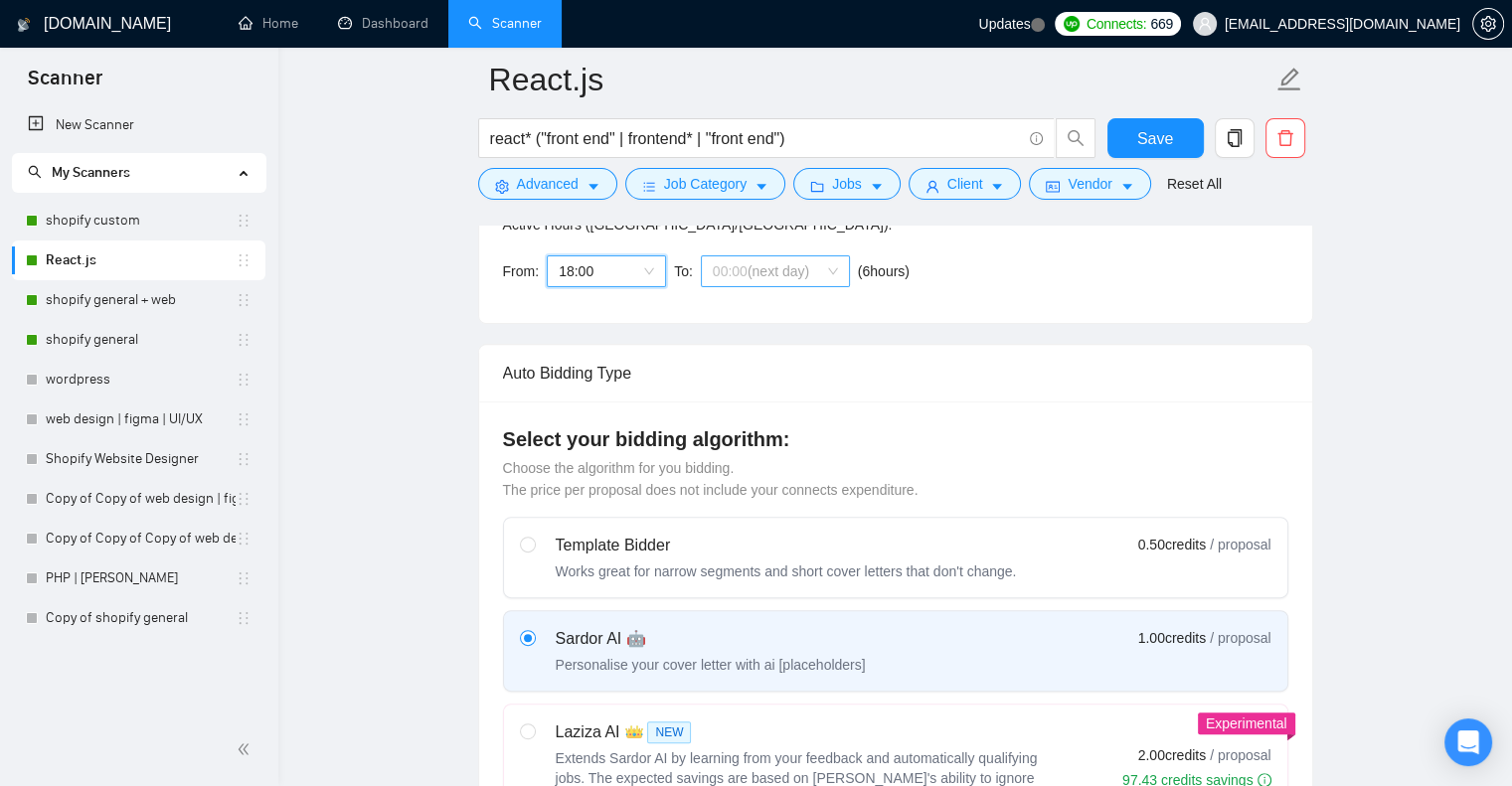 click on "00:00  (next day)" at bounding box center (775, 271) 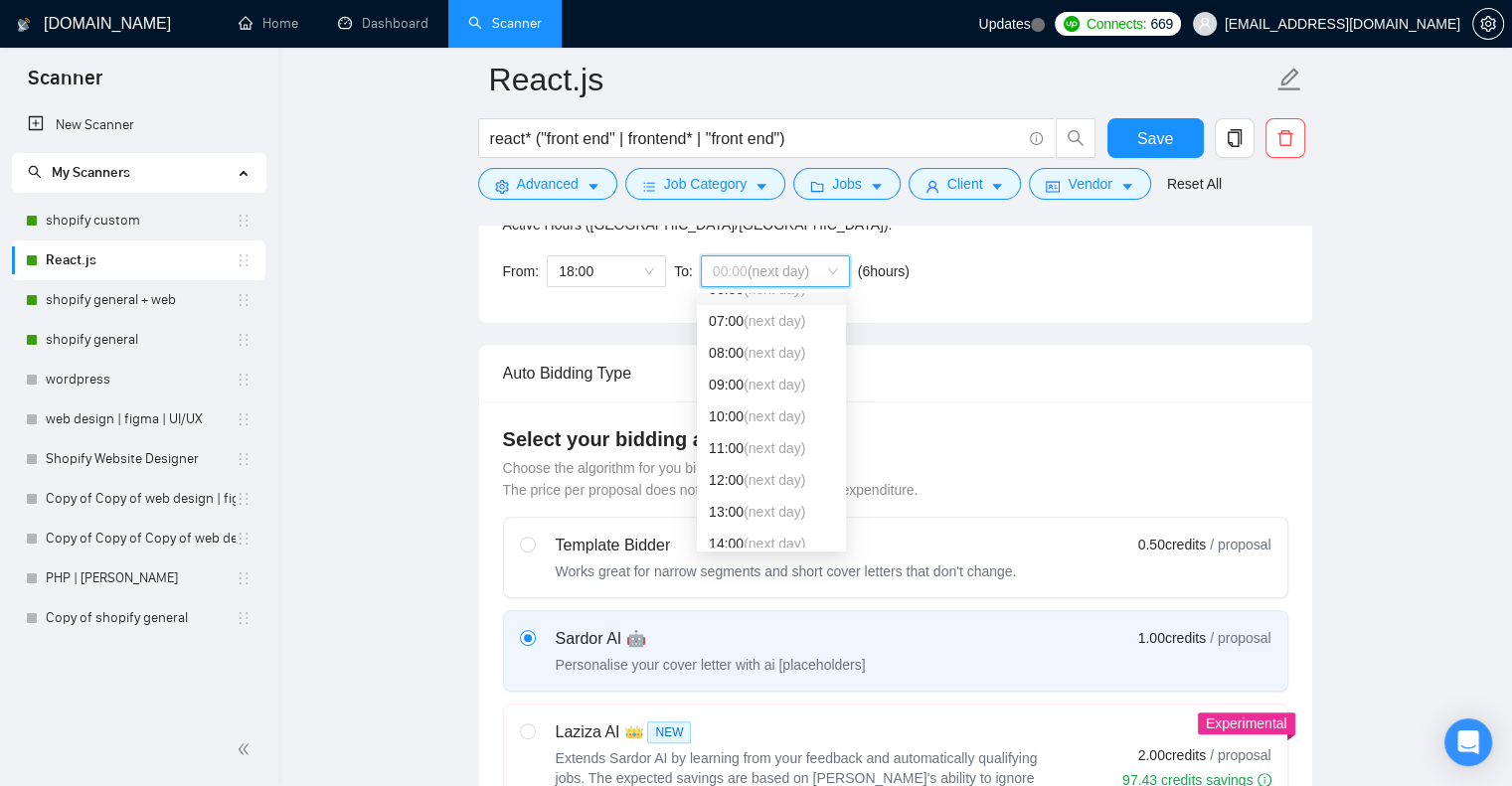 scroll, scrollTop: 225, scrollLeft: 0, axis: vertical 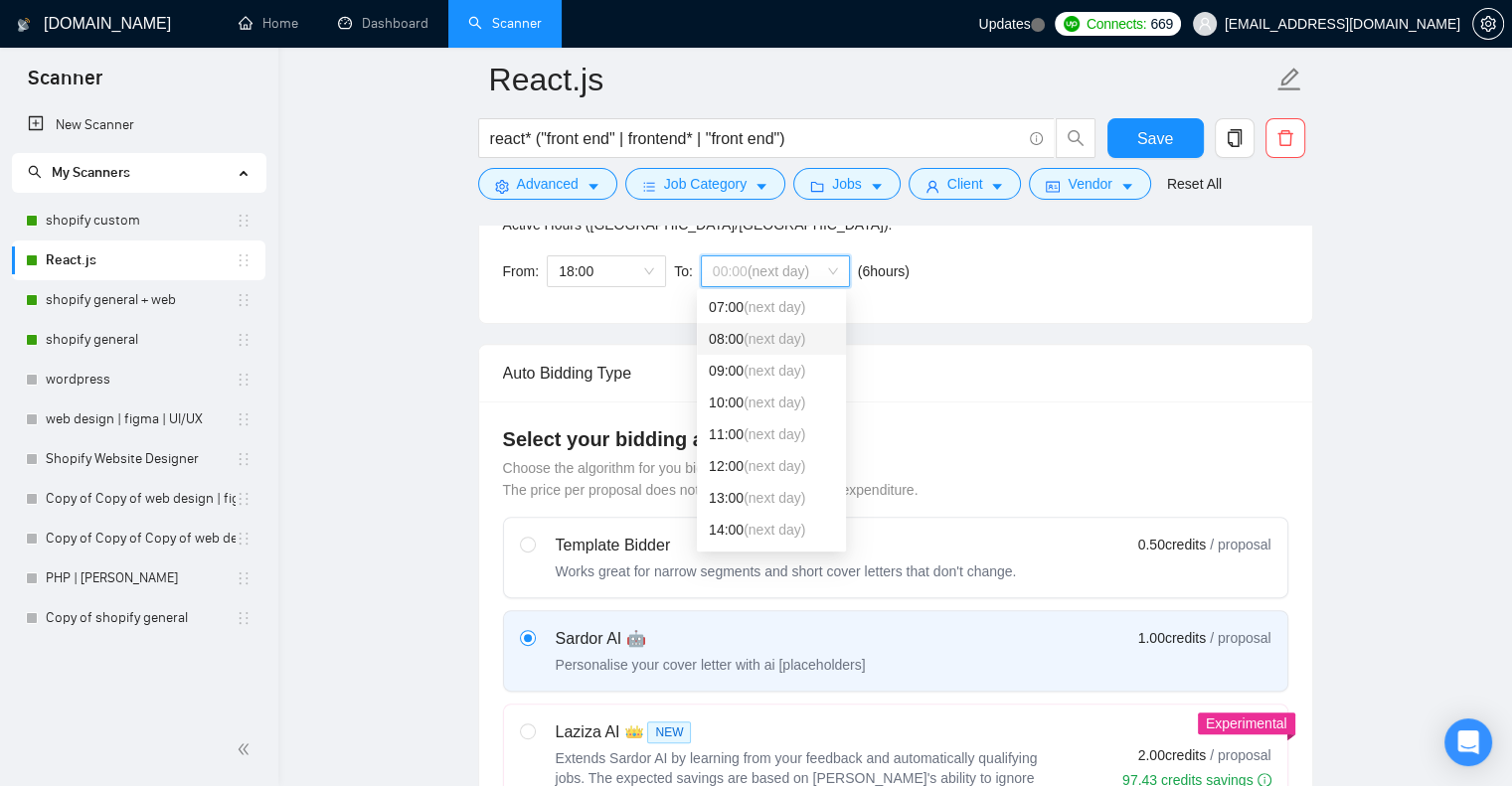 click on "(next day)" at bounding box center (774, 339) 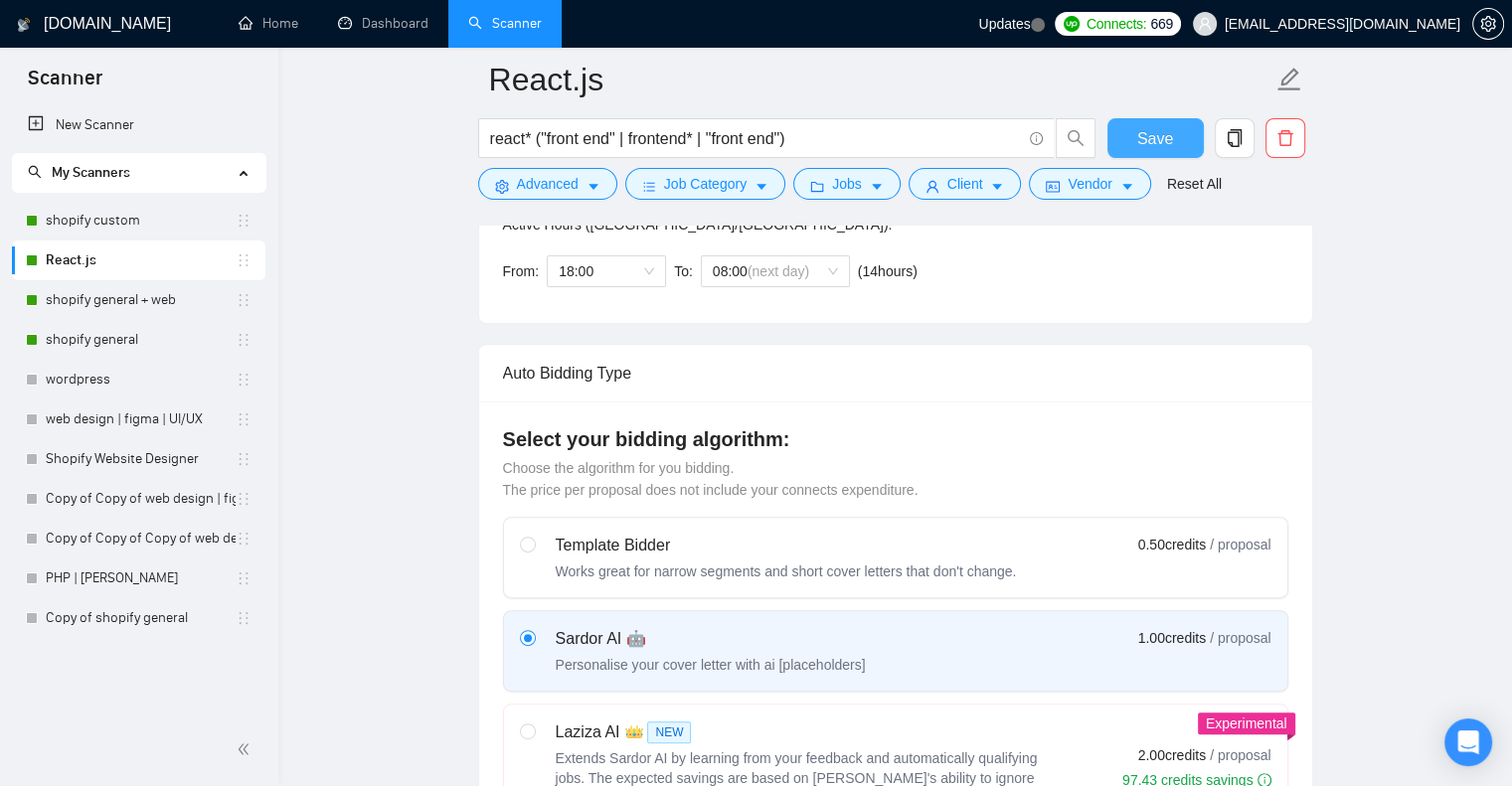 click on "Save" at bounding box center (1155, 138) 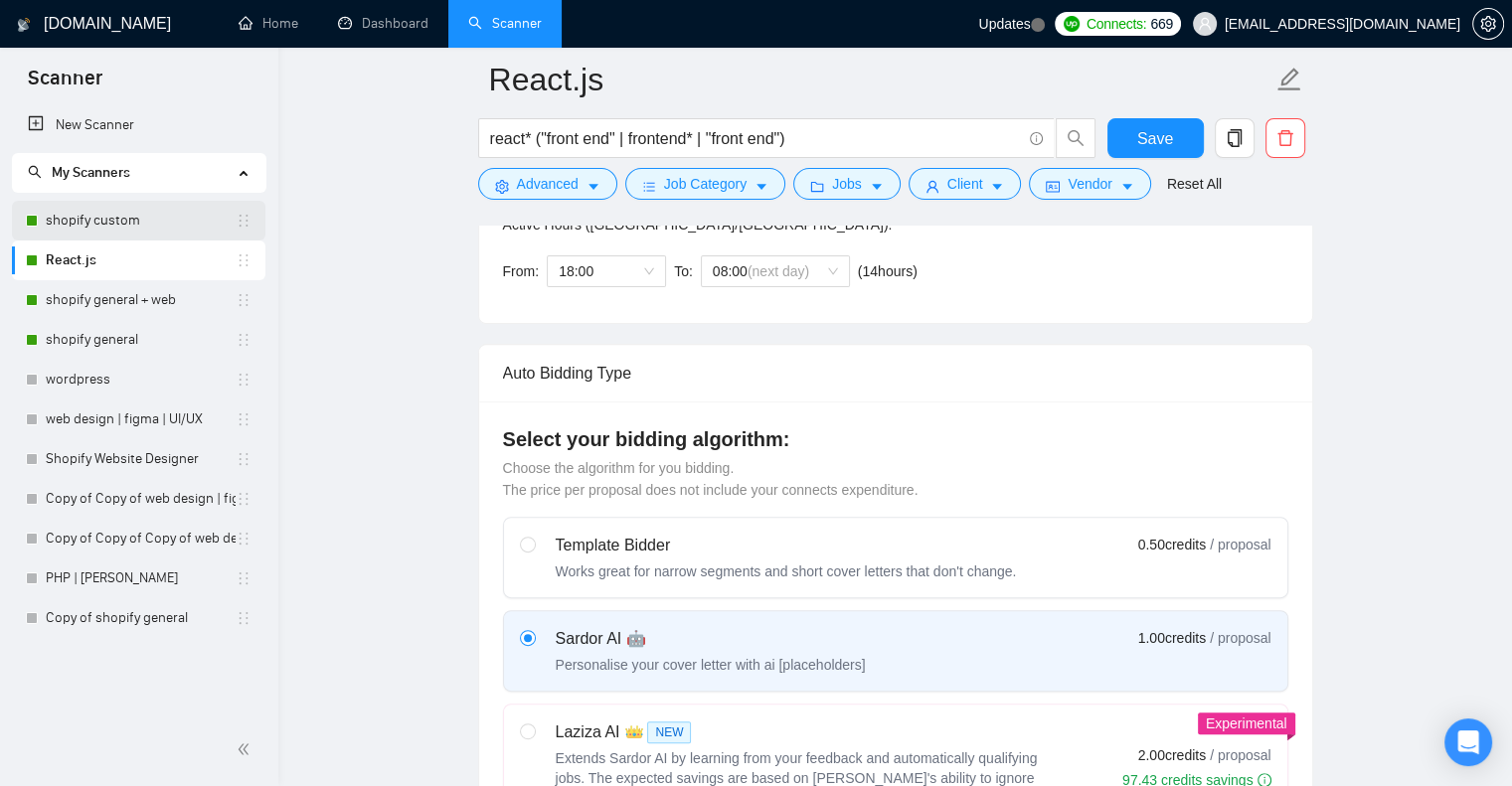 click on "shopify custom" at bounding box center (140, 221) 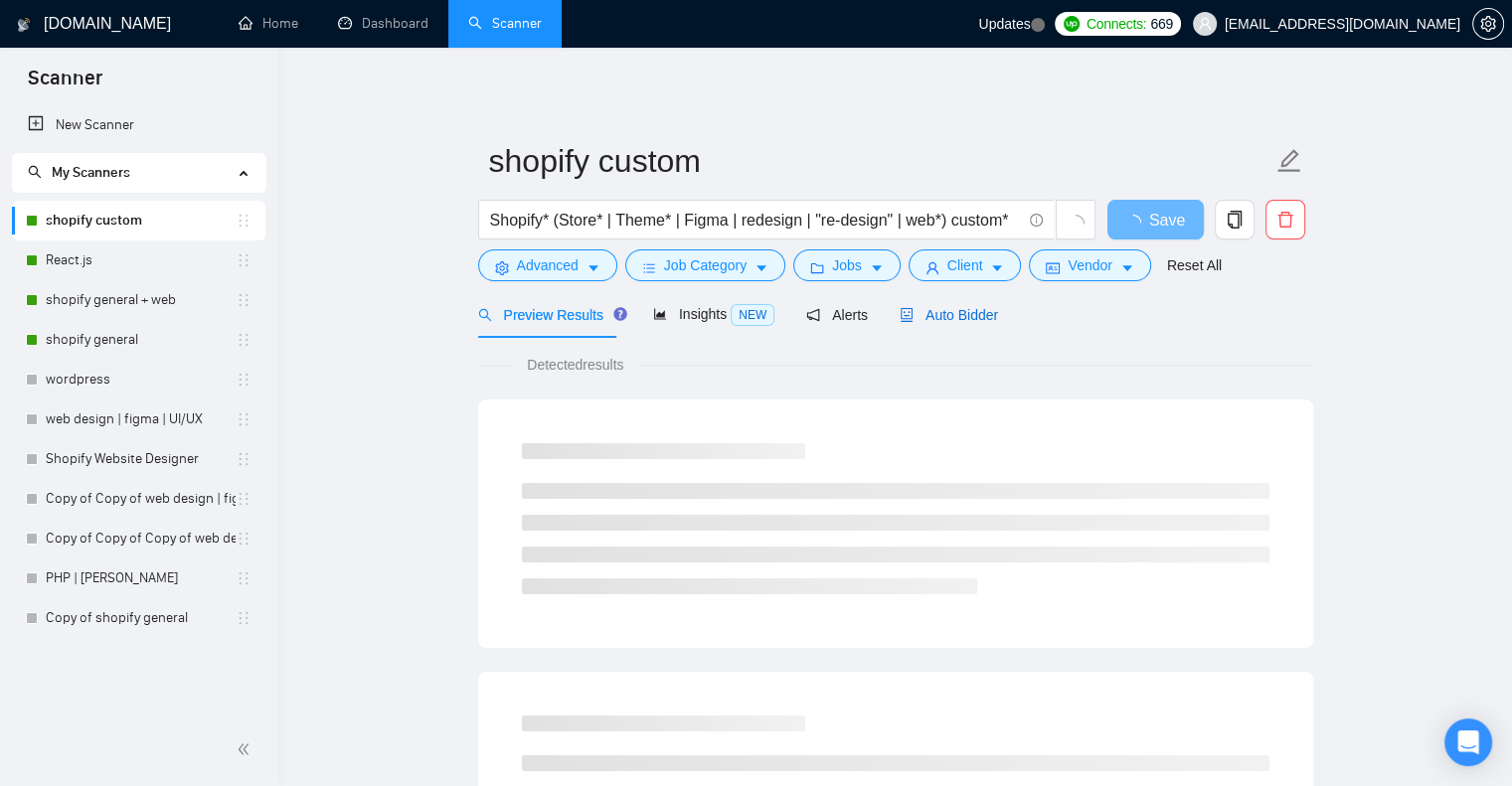 click on "Auto Bidder" at bounding box center (948, 315) 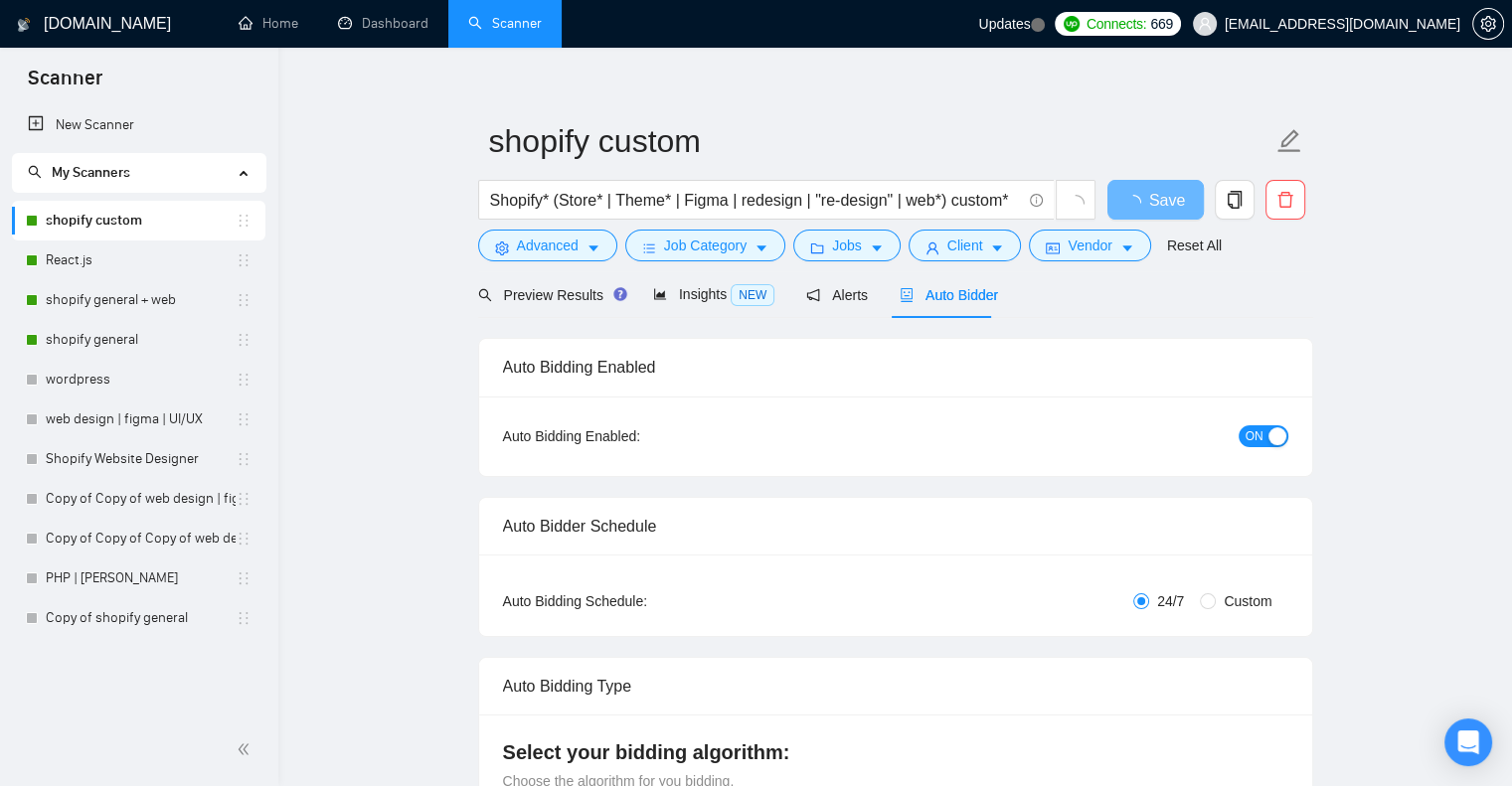 type 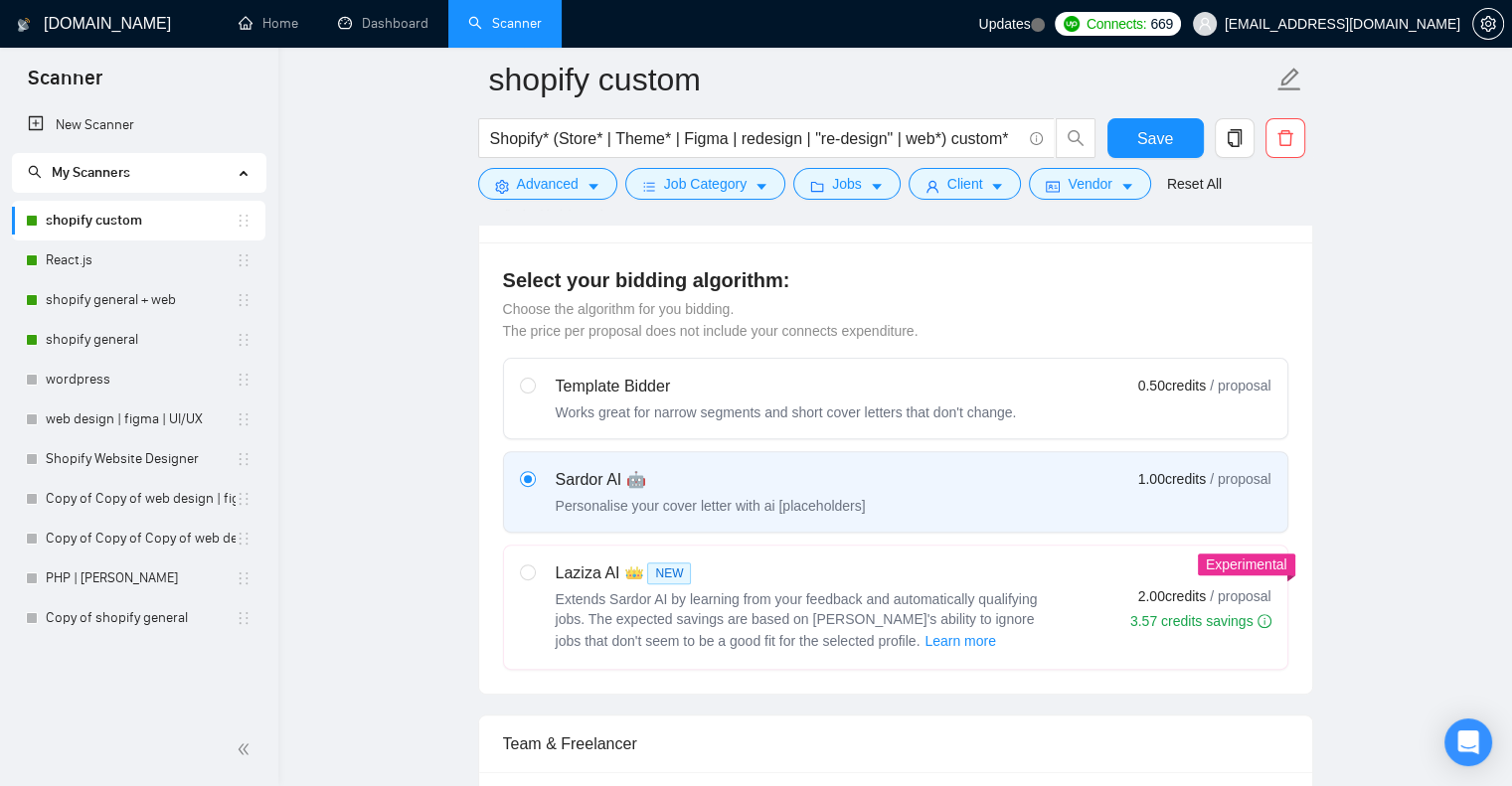 scroll, scrollTop: 113, scrollLeft: 0, axis: vertical 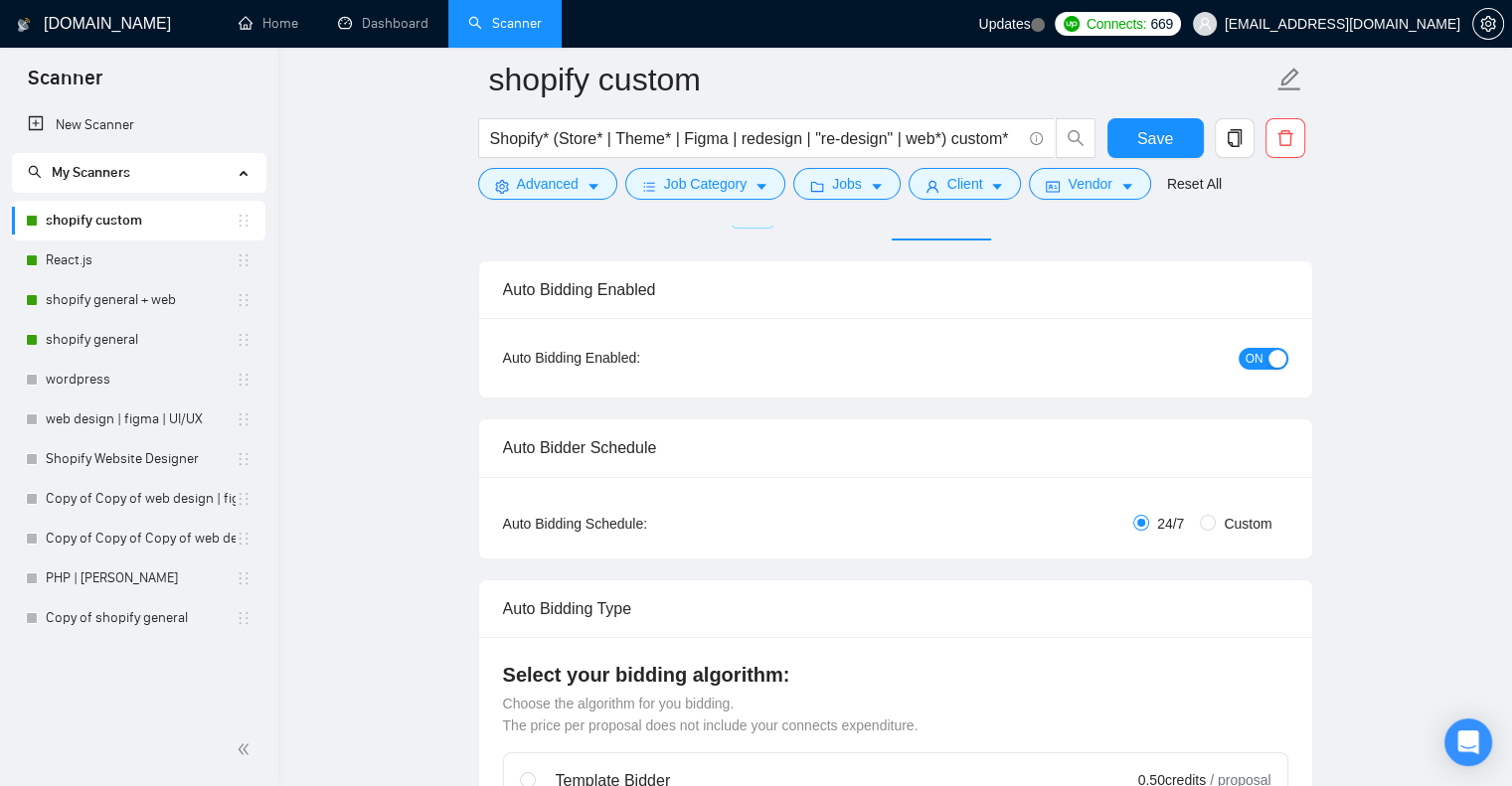 click on "Custom" at bounding box center (1240, 524) 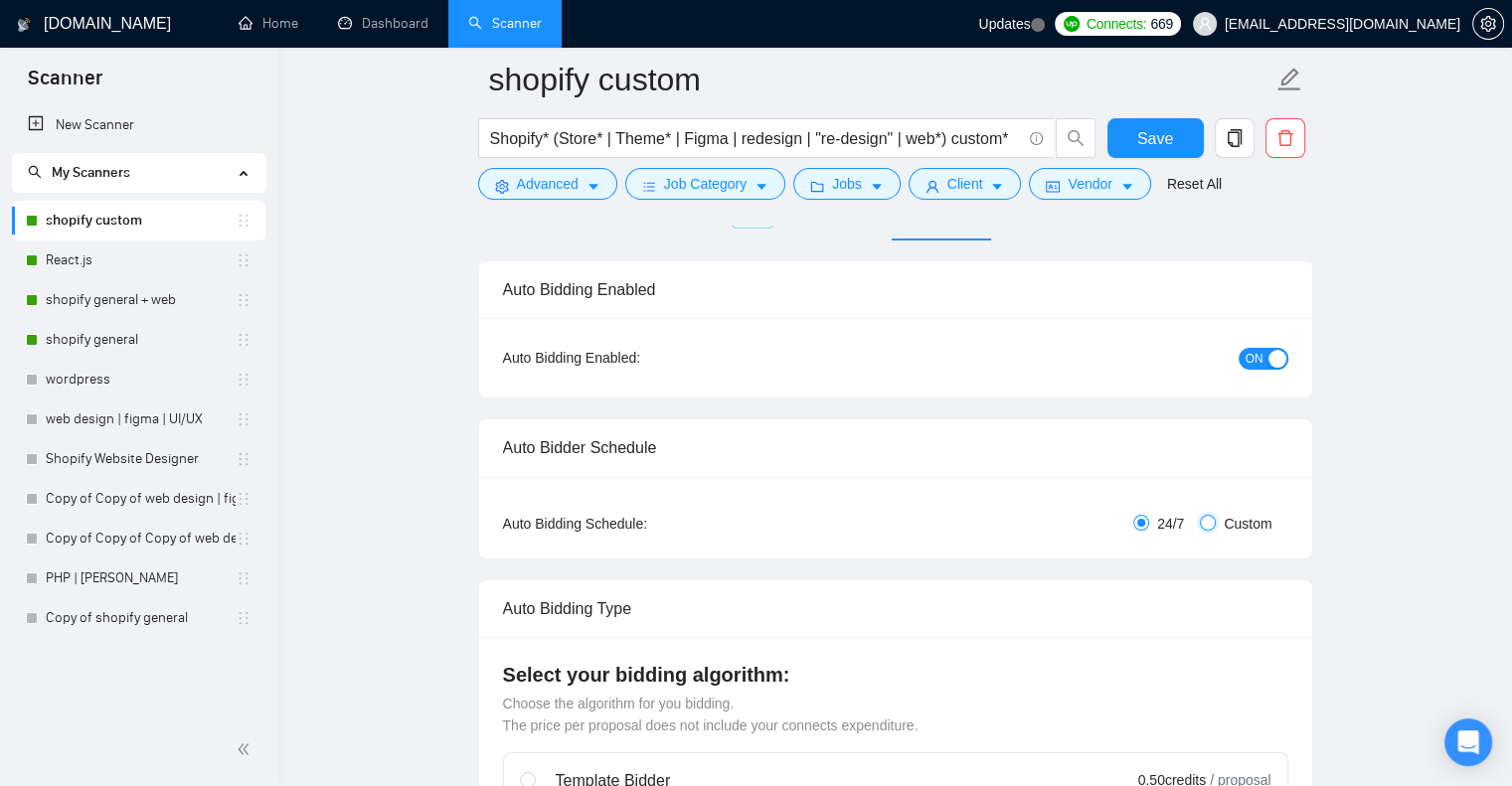 click on "Custom" at bounding box center (1208, 523) 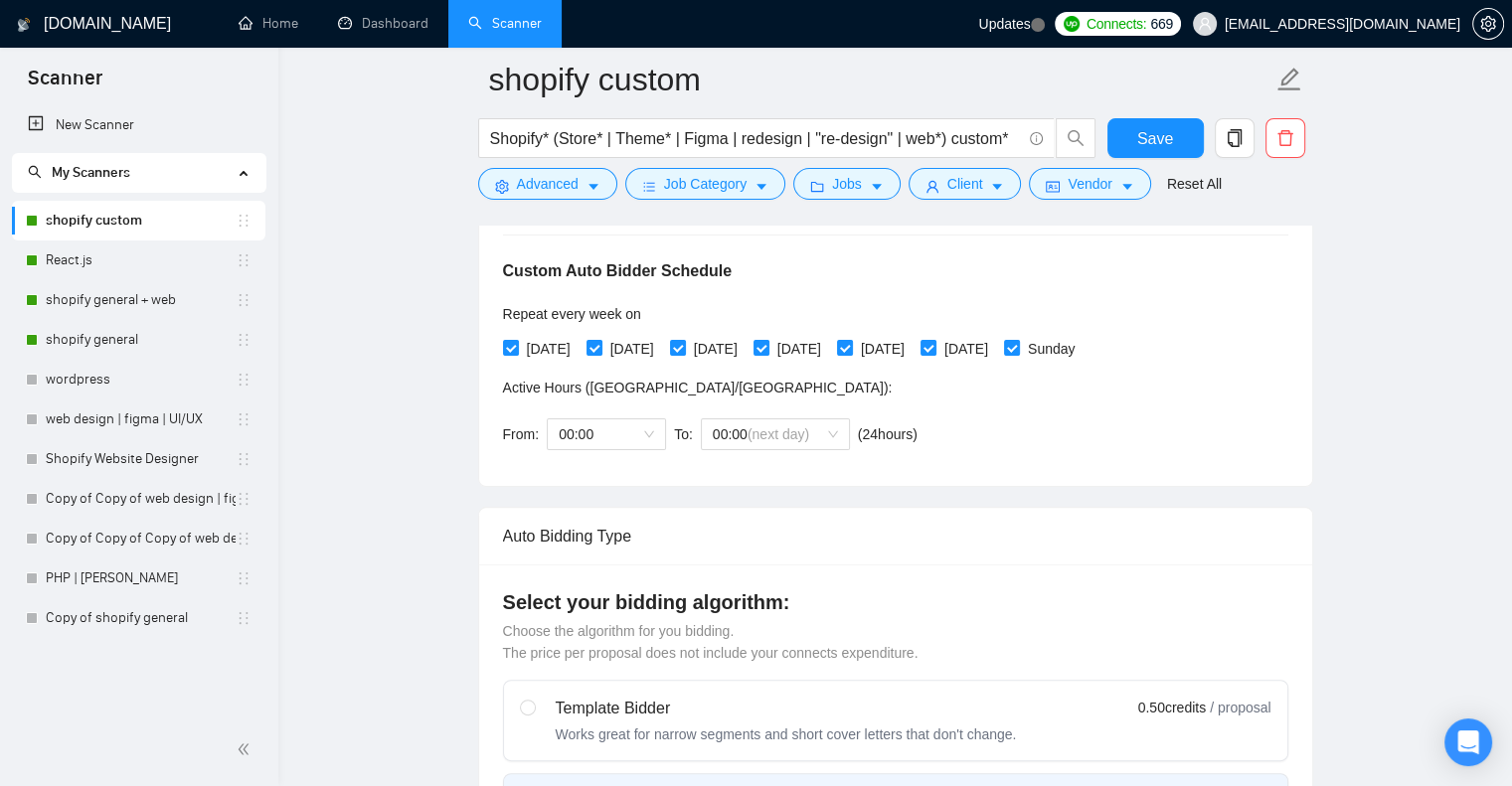 scroll, scrollTop: 487, scrollLeft: 0, axis: vertical 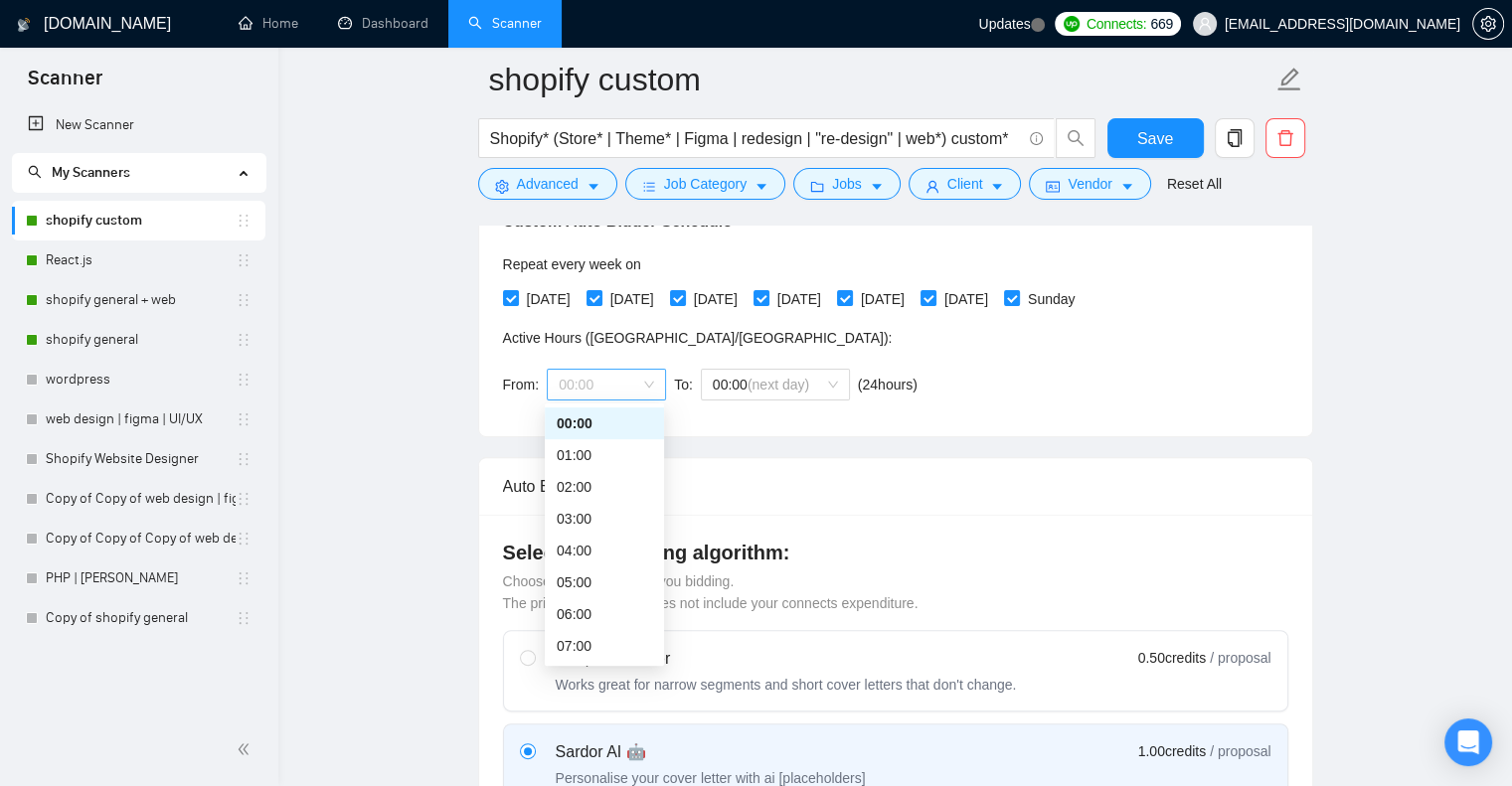 click on "00:00" at bounding box center [606, 385] 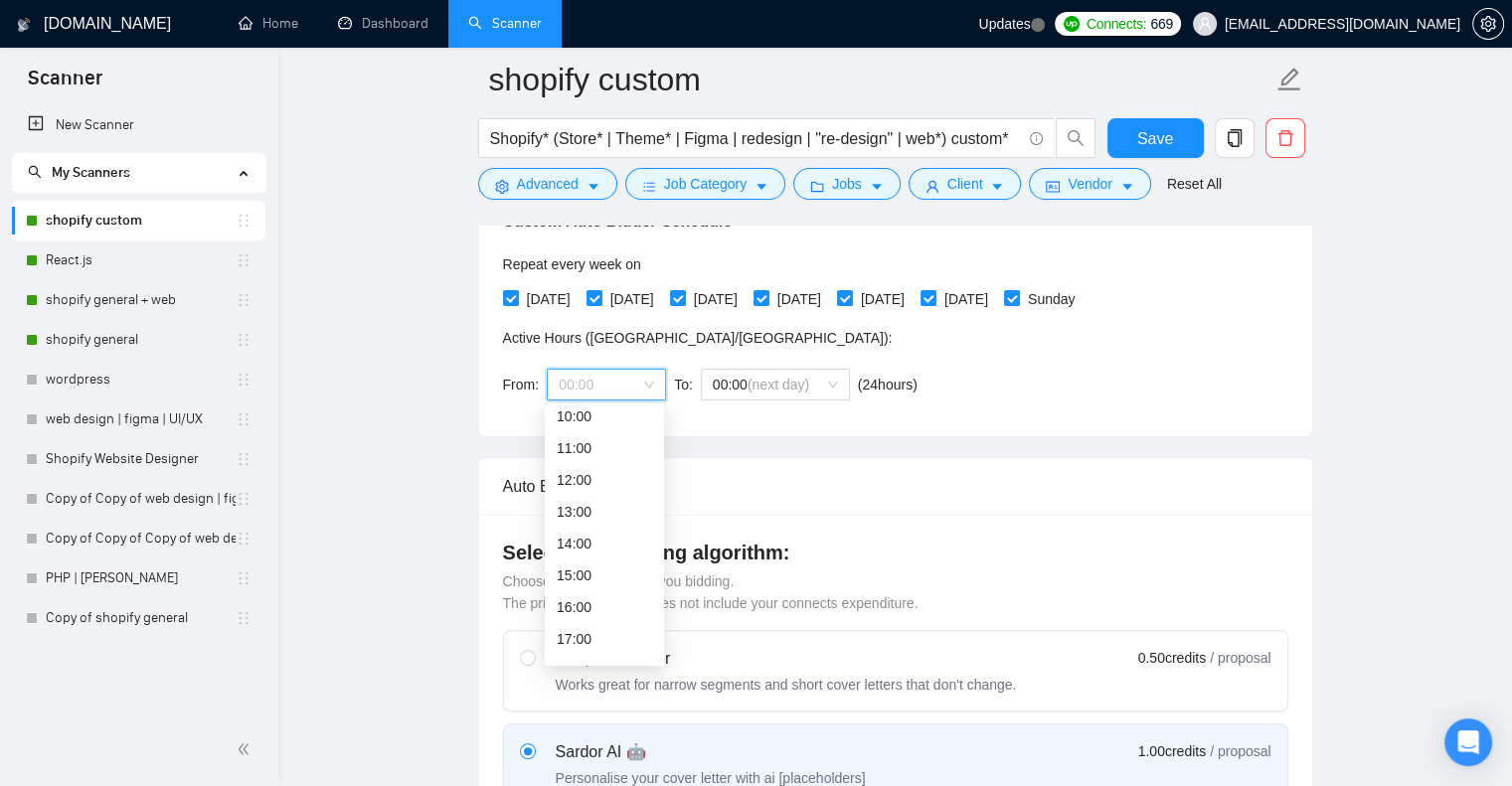 scroll, scrollTop: 326, scrollLeft: 0, axis: vertical 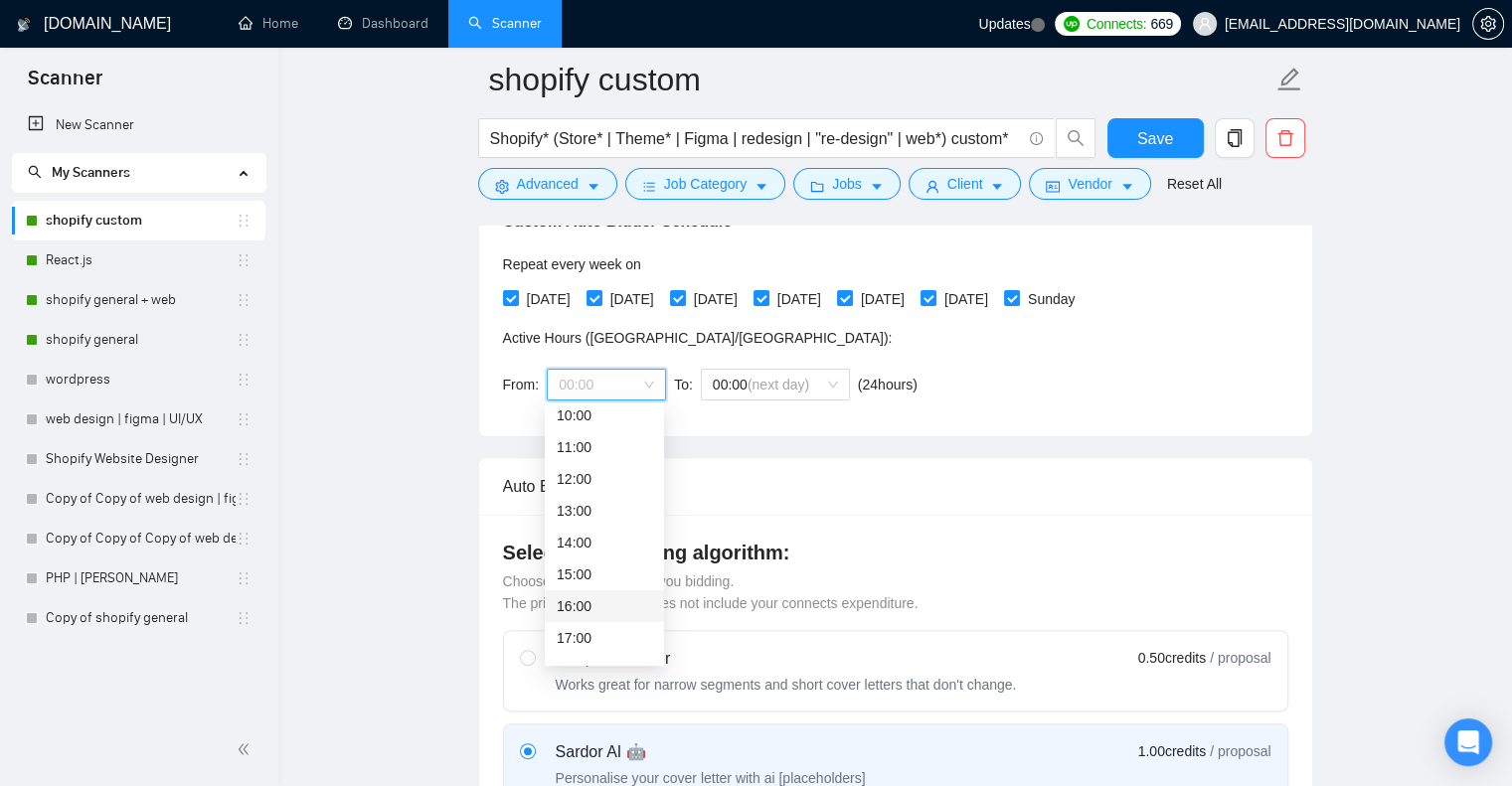 click on "16:00" at bounding box center [604, 606] 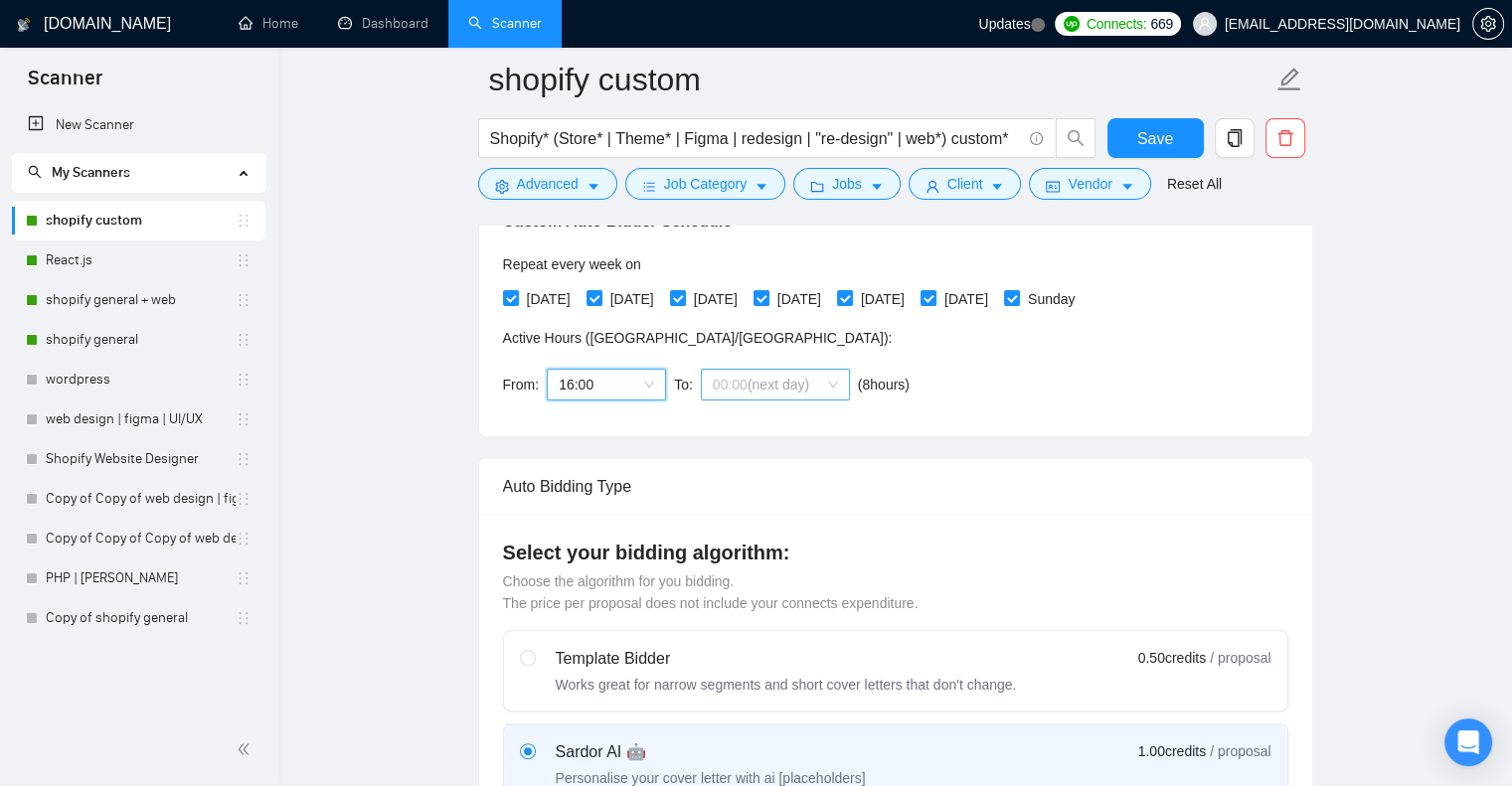click on "00:00  (next day)" at bounding box center [775, 385] 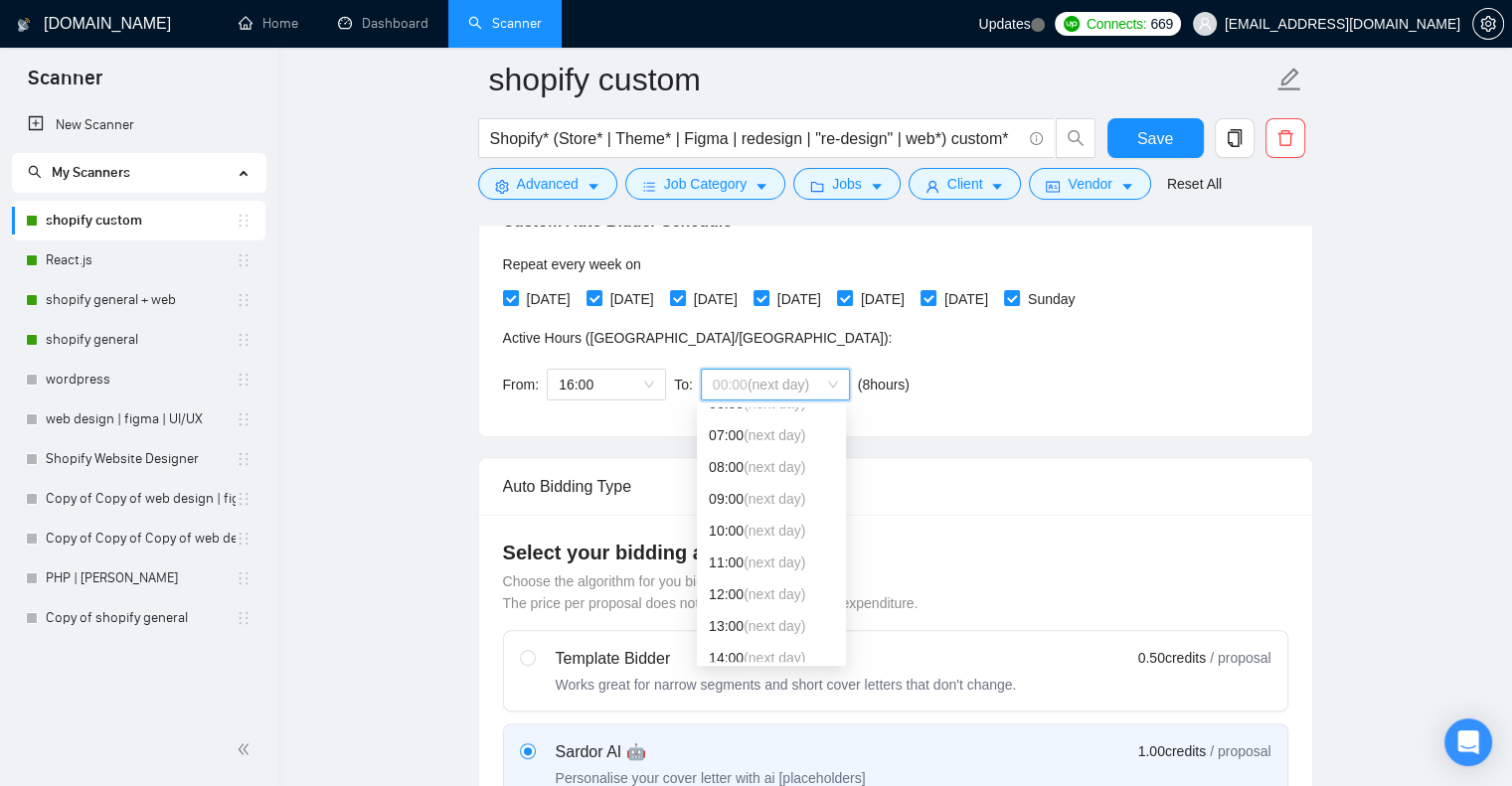 scroll, scrollTop: 215, scrollLeft: 0, axis: vertical 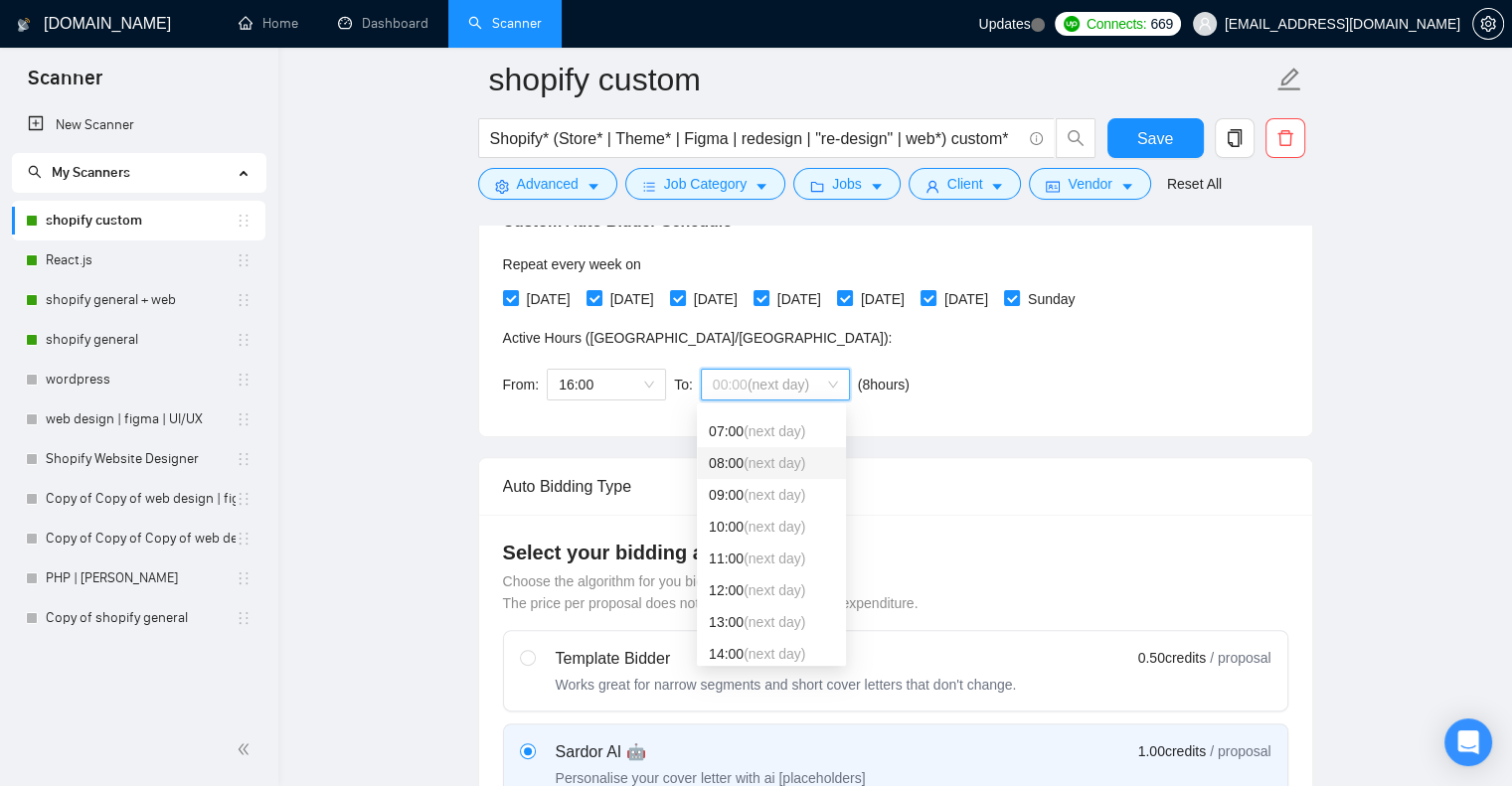 click on "08:00  (next day)" at bounding box center (771, 463) 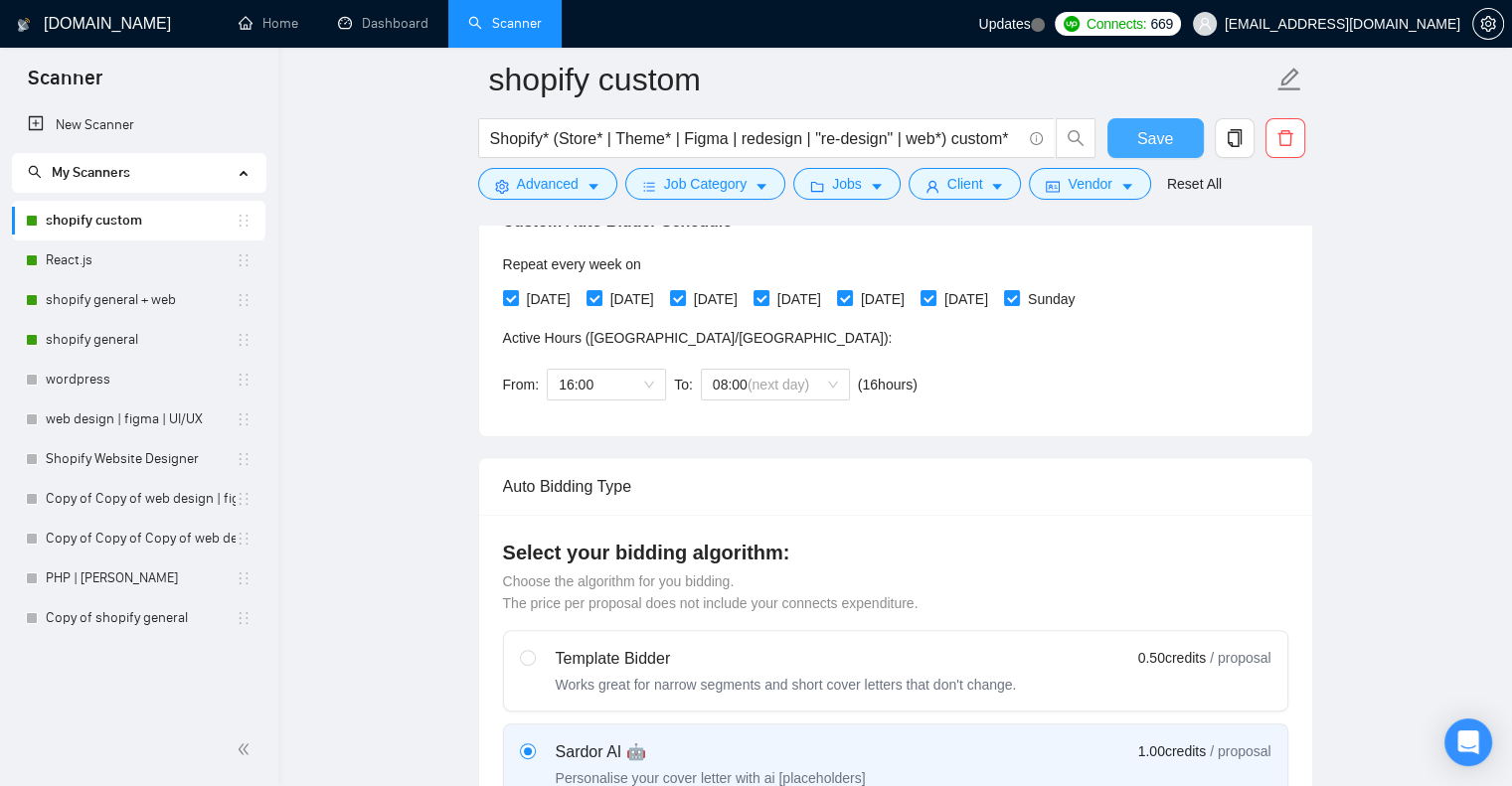 click on "Save" at bounding box center (1155, 138) 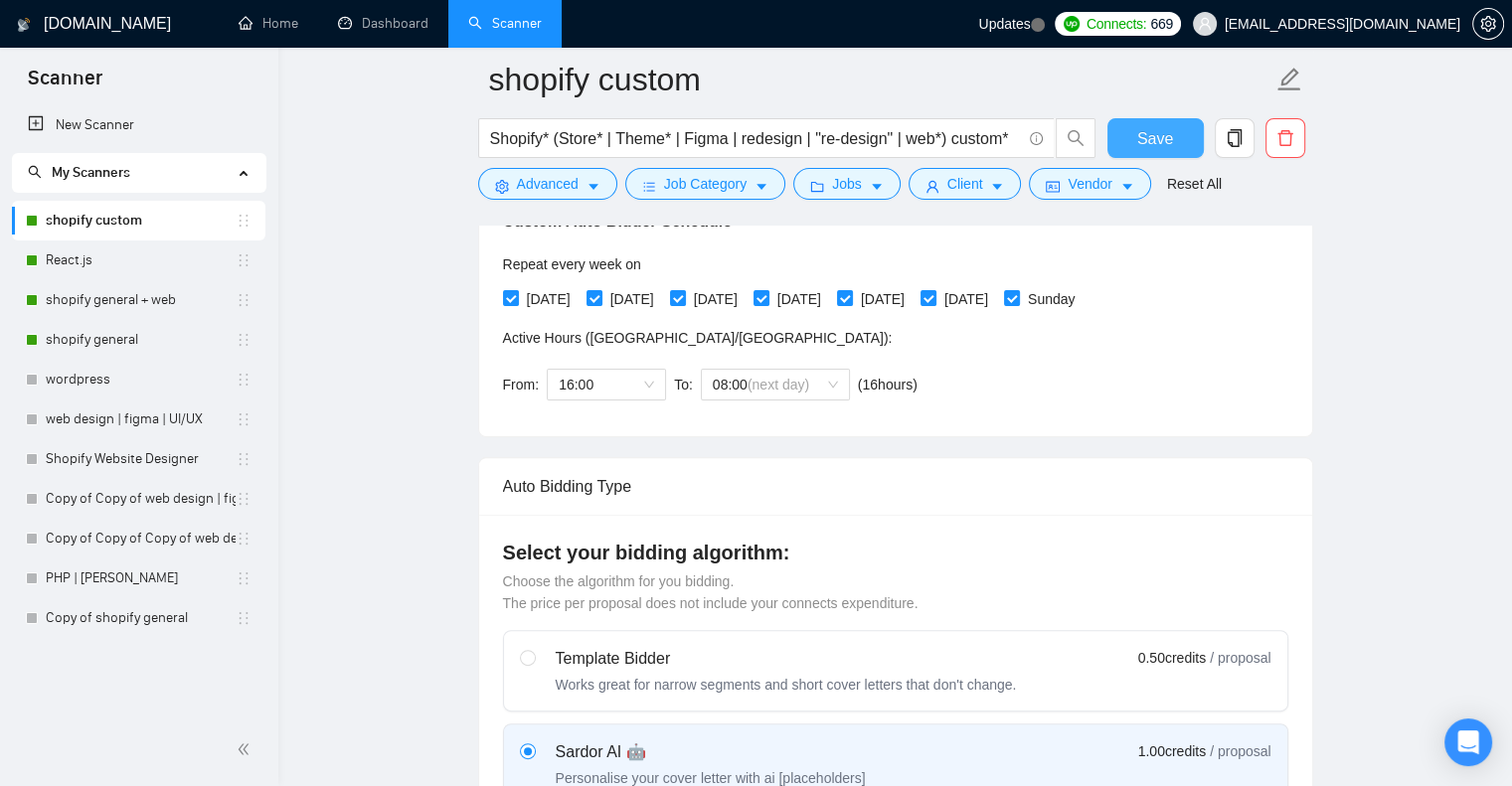 type 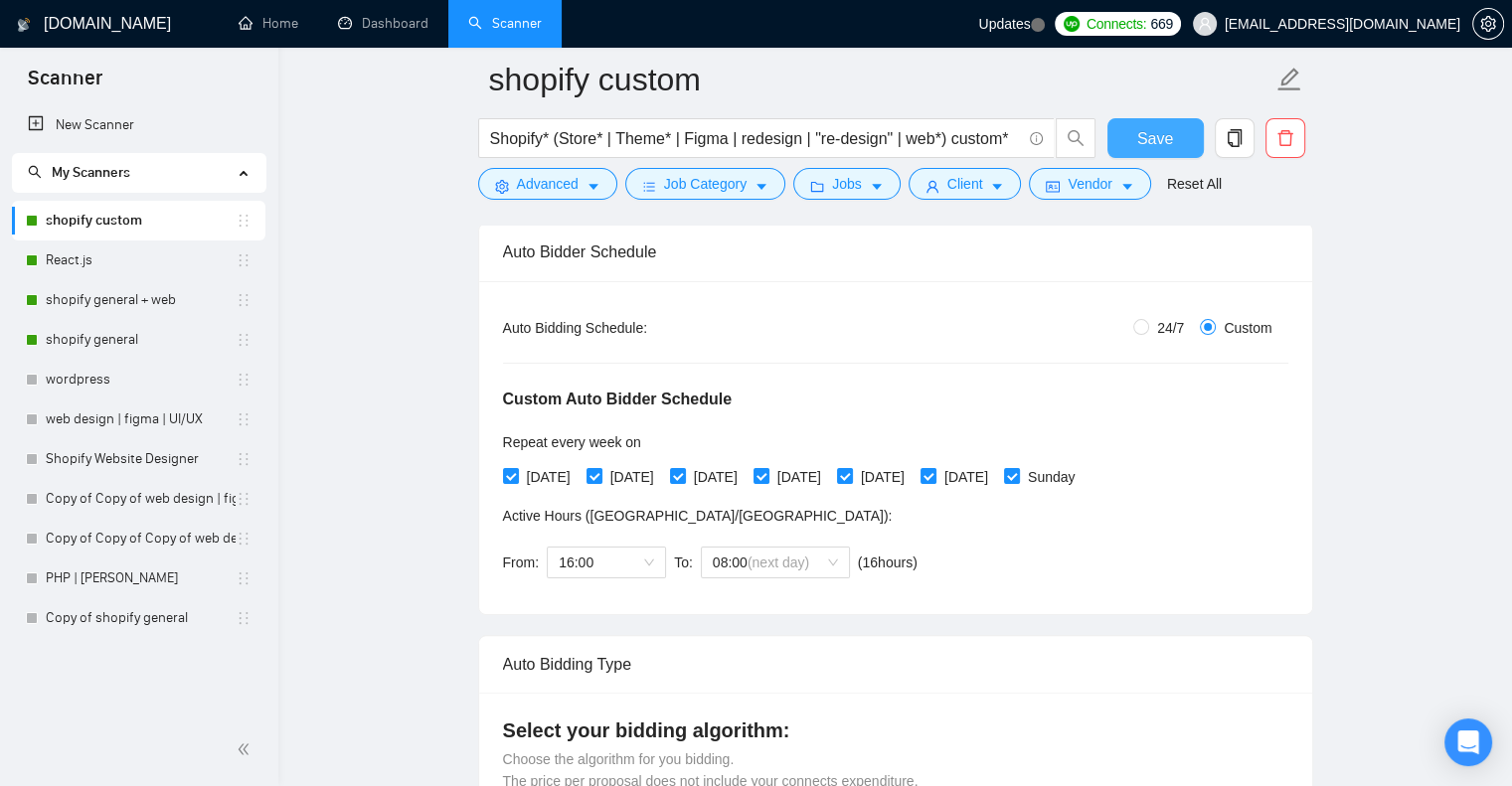scroll, scrollTop: 89, scrollLeft: 0, axis: vertical 